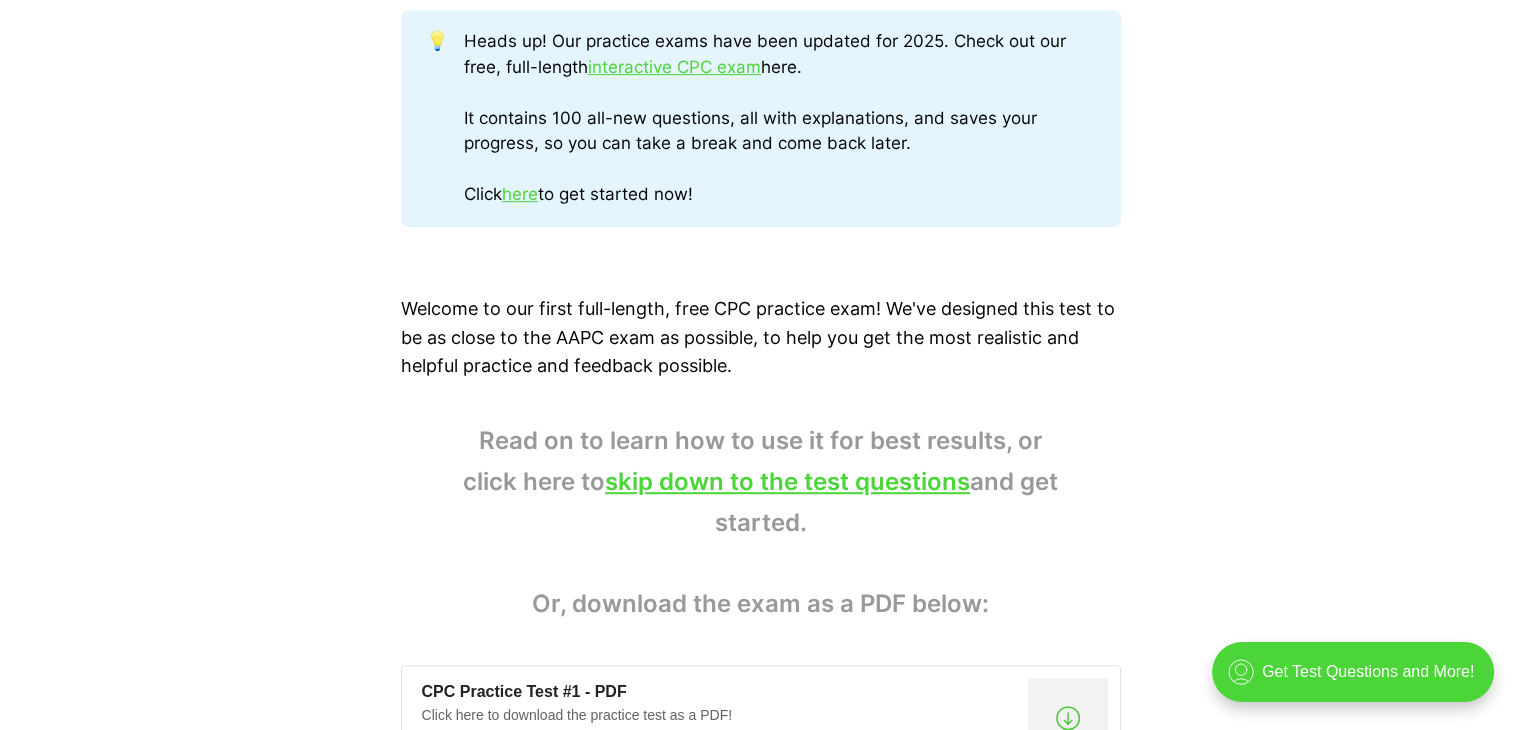 scroll, scrollTop: 0, scrollLeft: 0, axis: both 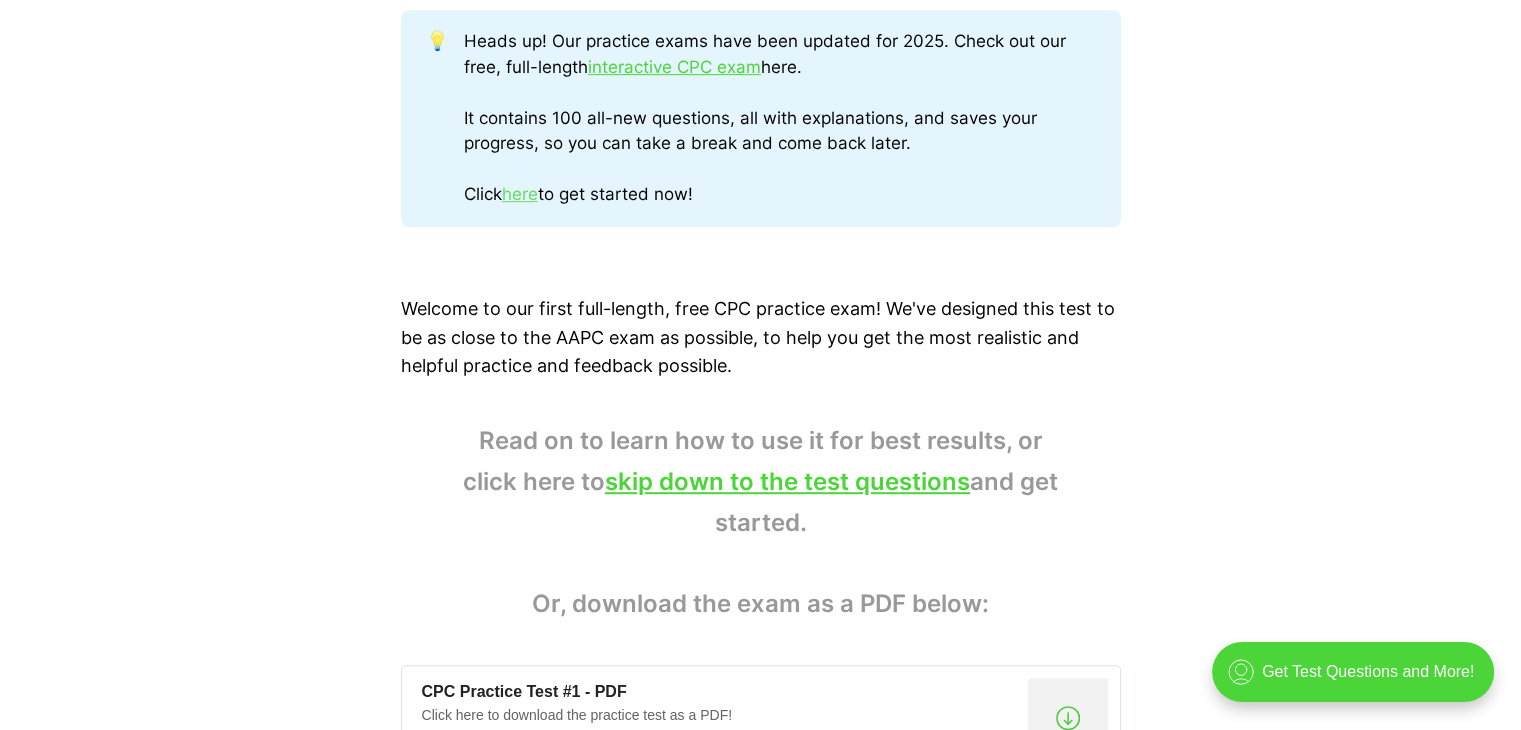 click on "here" at bounding box center (520, 194) 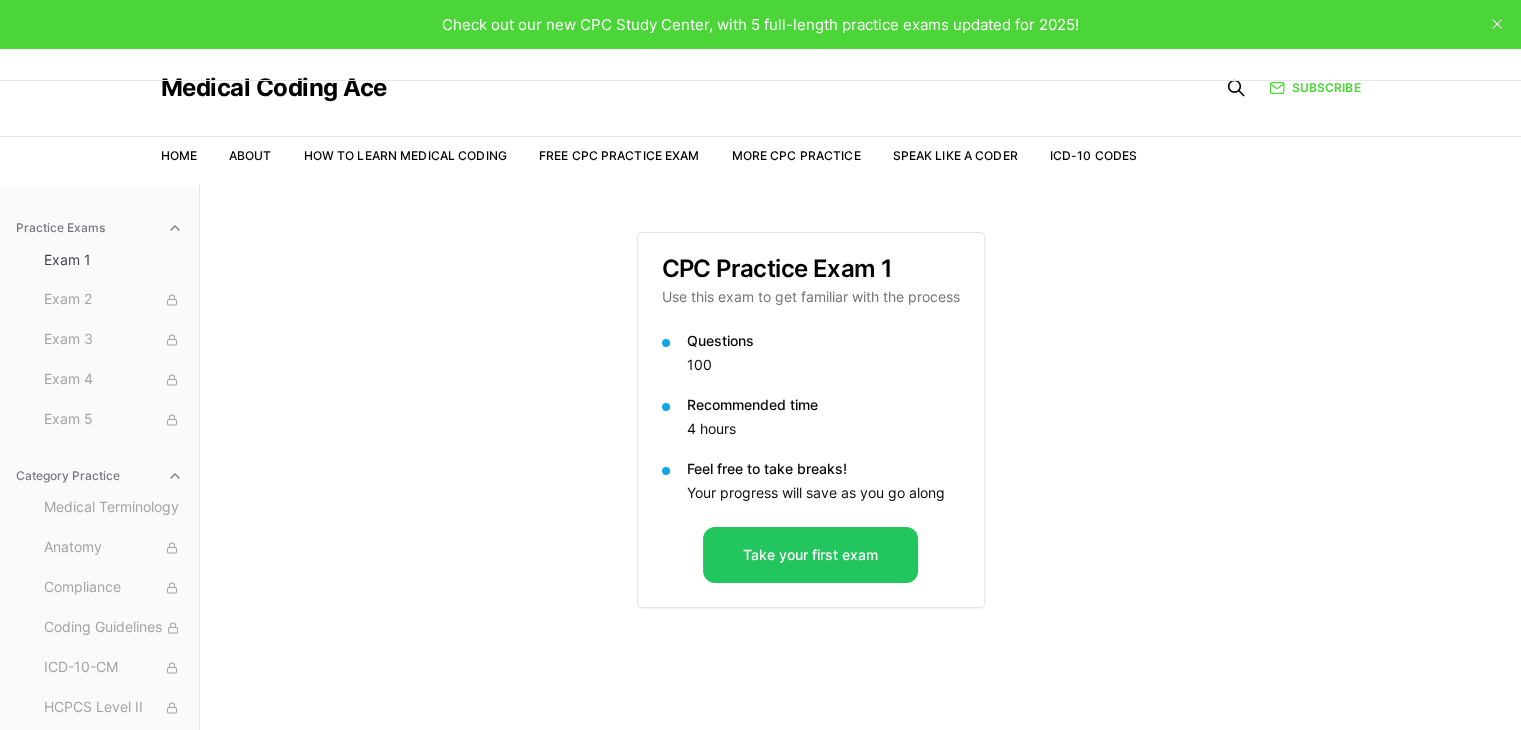 scroll, scrollTop: 0, scrollLeft: 0, axis: both 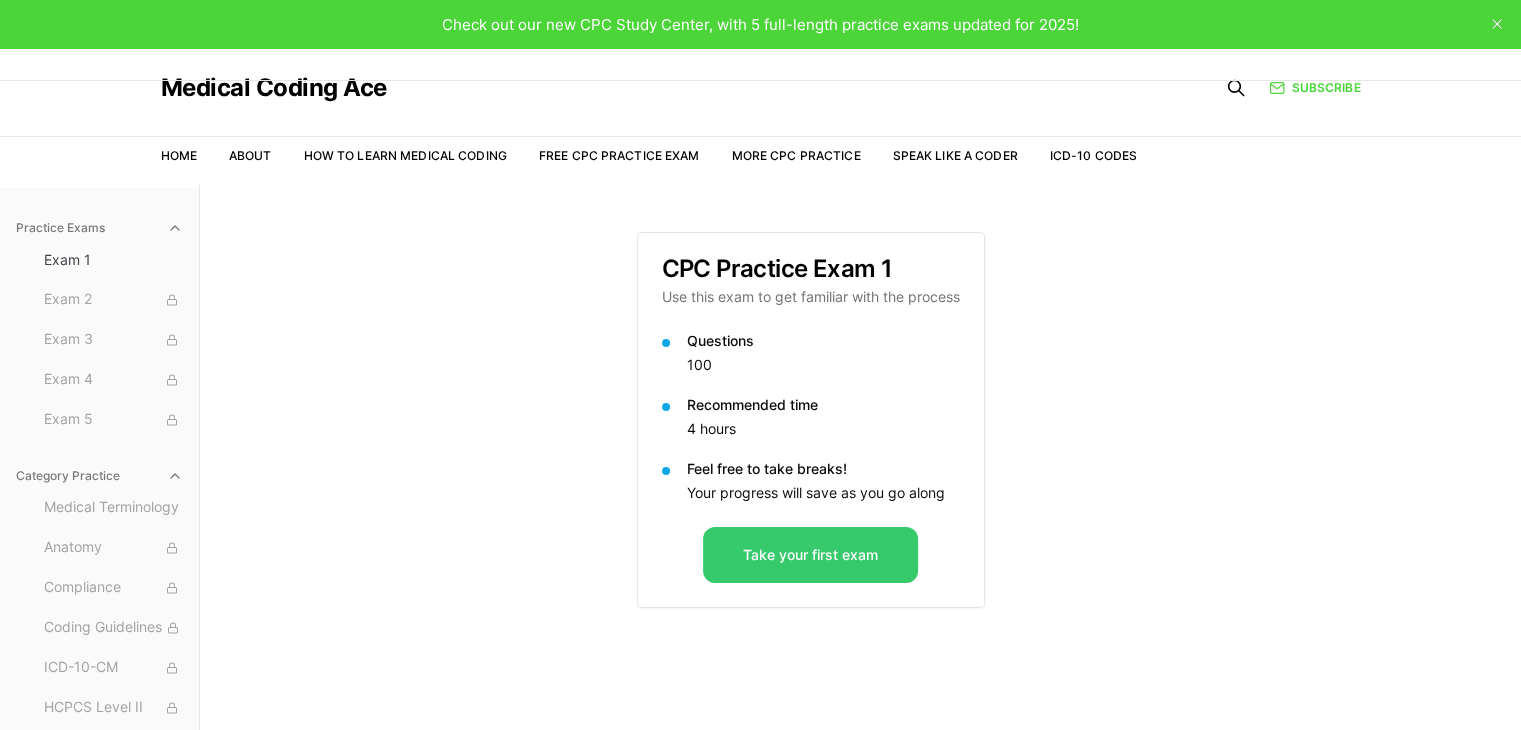 click on "Take your first exam" at bounding box center [810, 555] 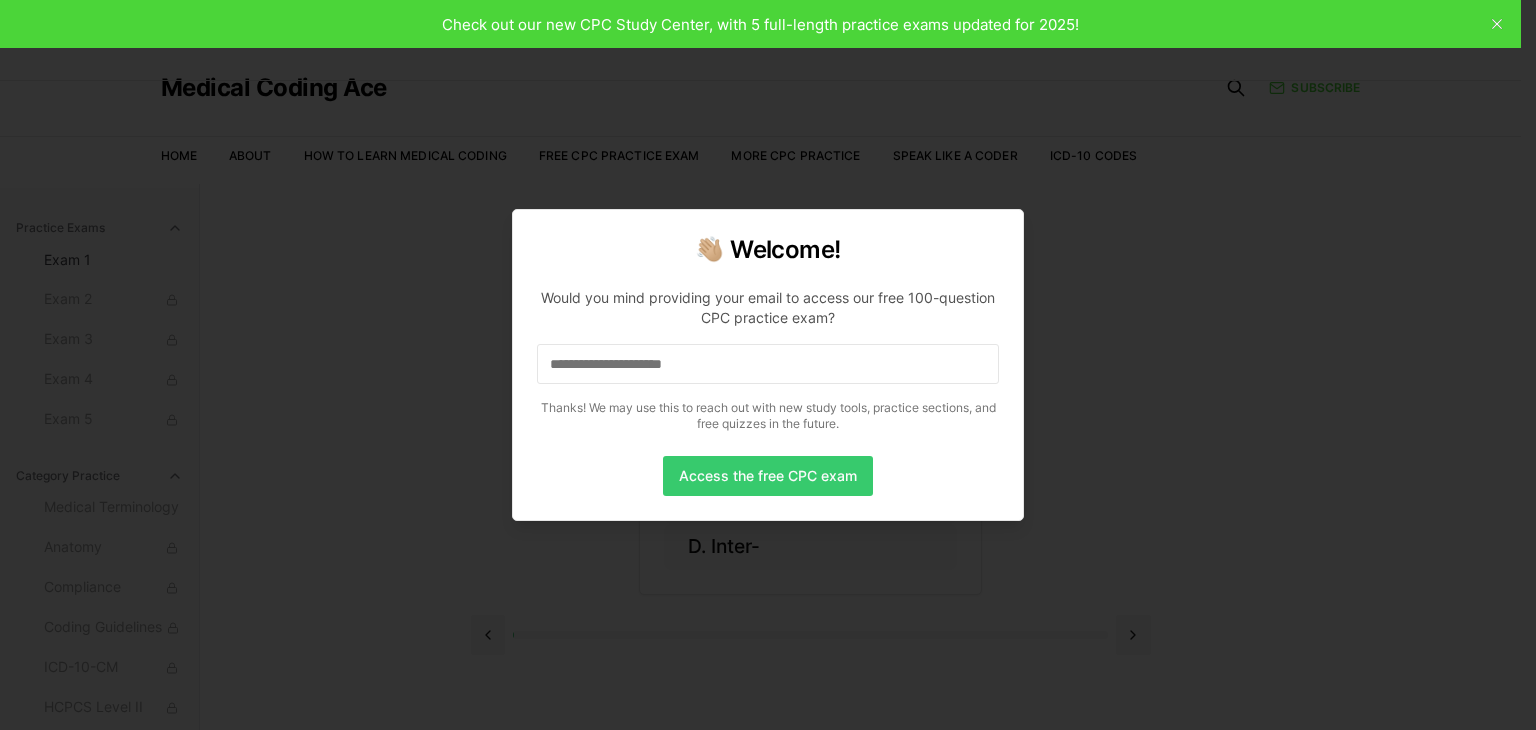 type on "**********" 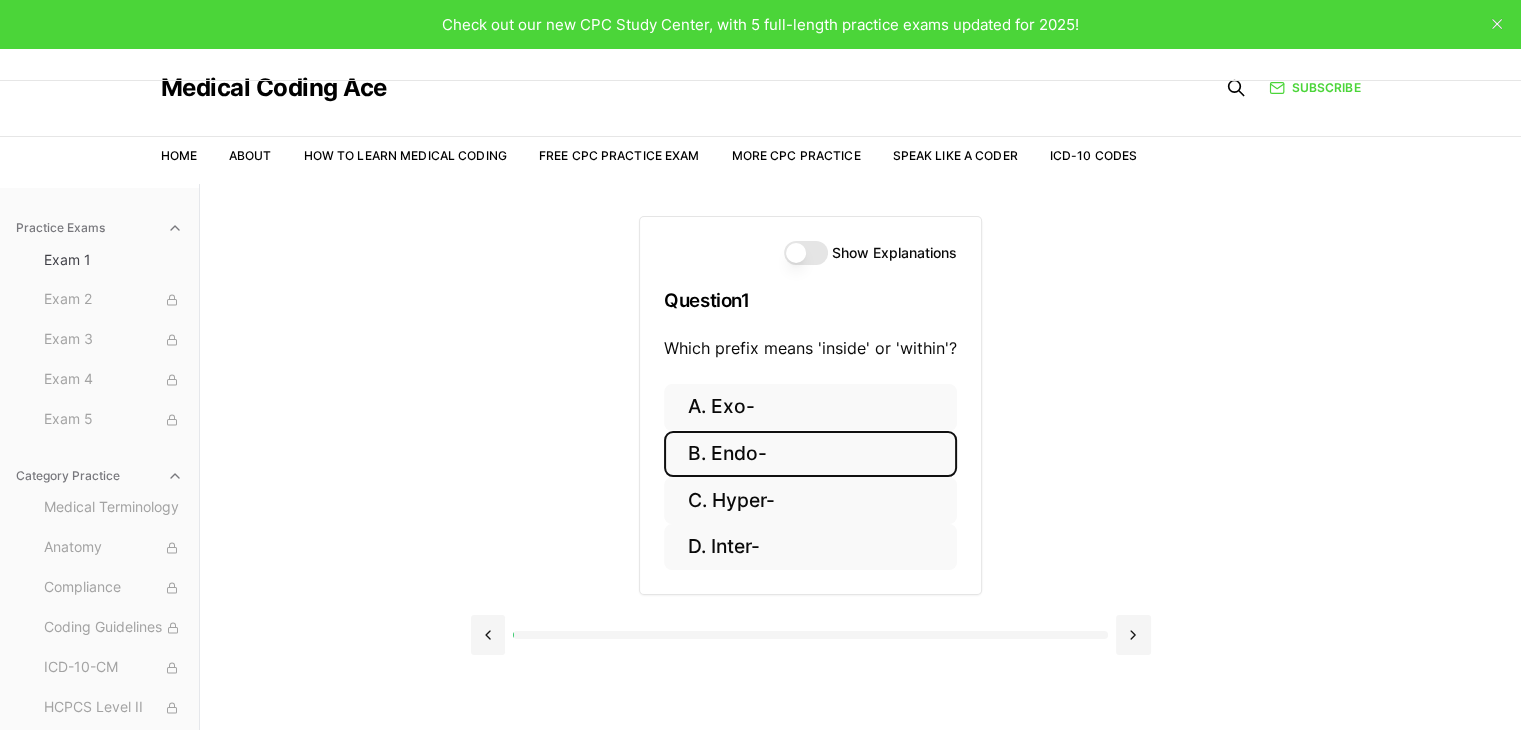 click on "B. Endo-" at bounding box center (810, 454) 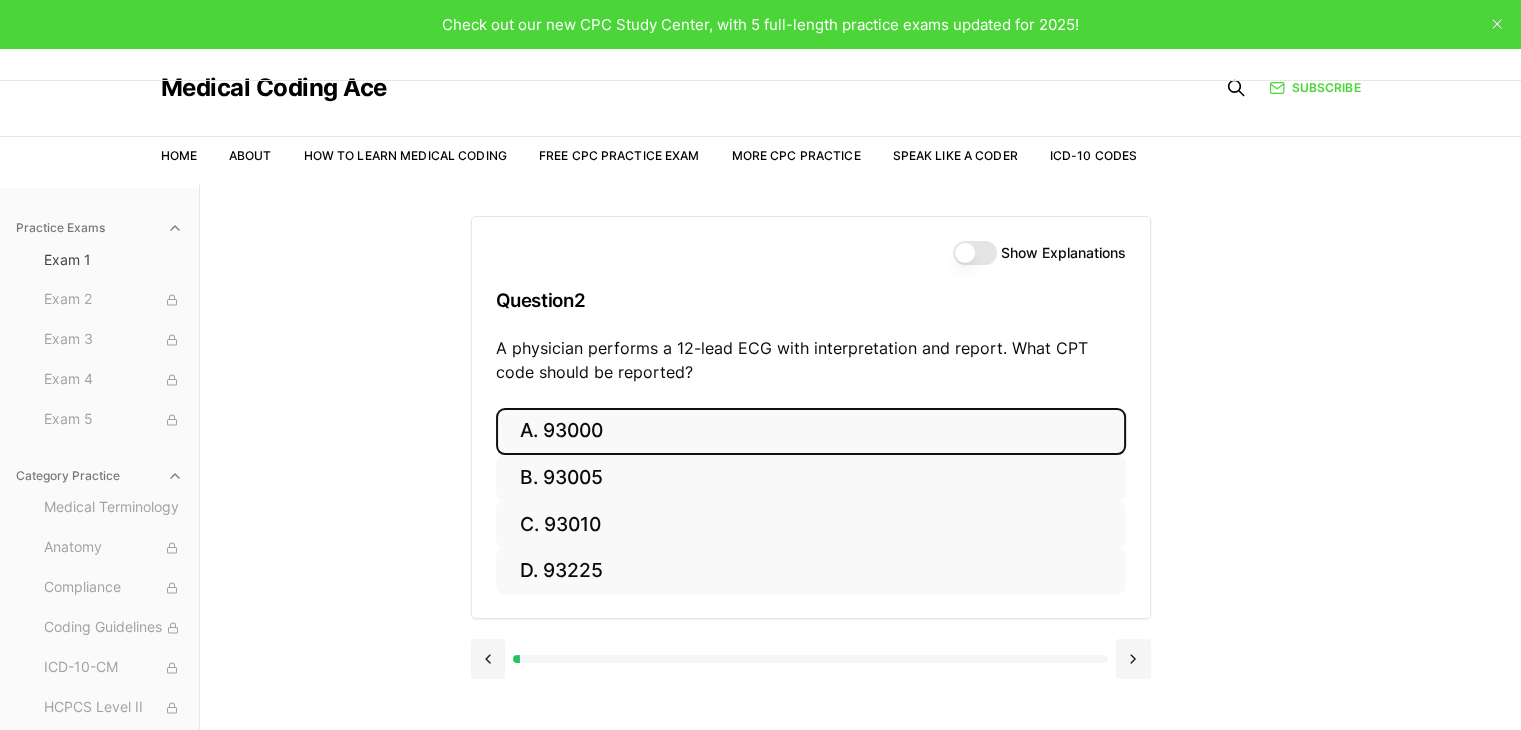 click on "A. 93000" at bounding box center [811, 431] 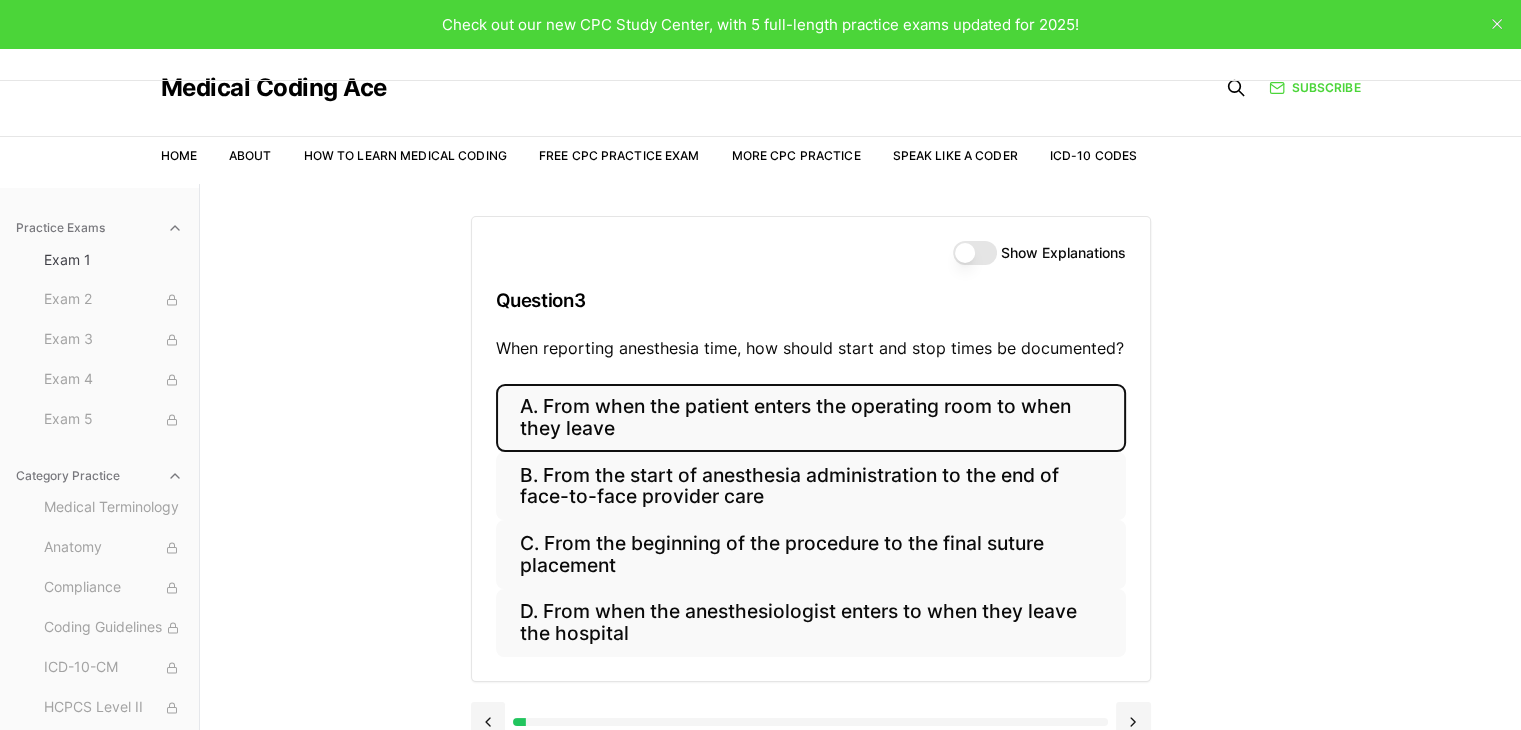 click on "A. From when the patient enters the operating room to when they leave" at bounding box center [811, 418] 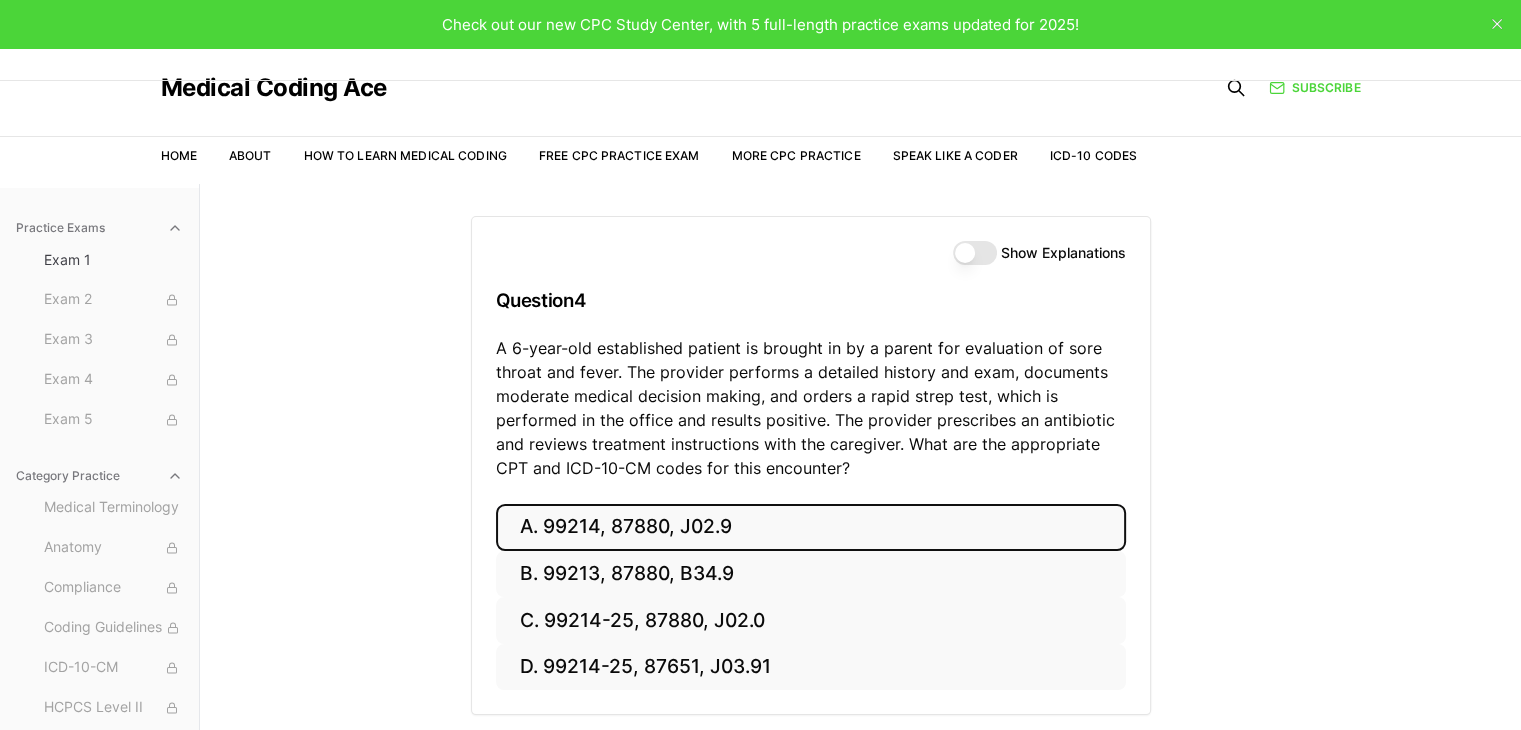 click on "A. 99214, 87880, J02.9" at bounding box center (811, 527) 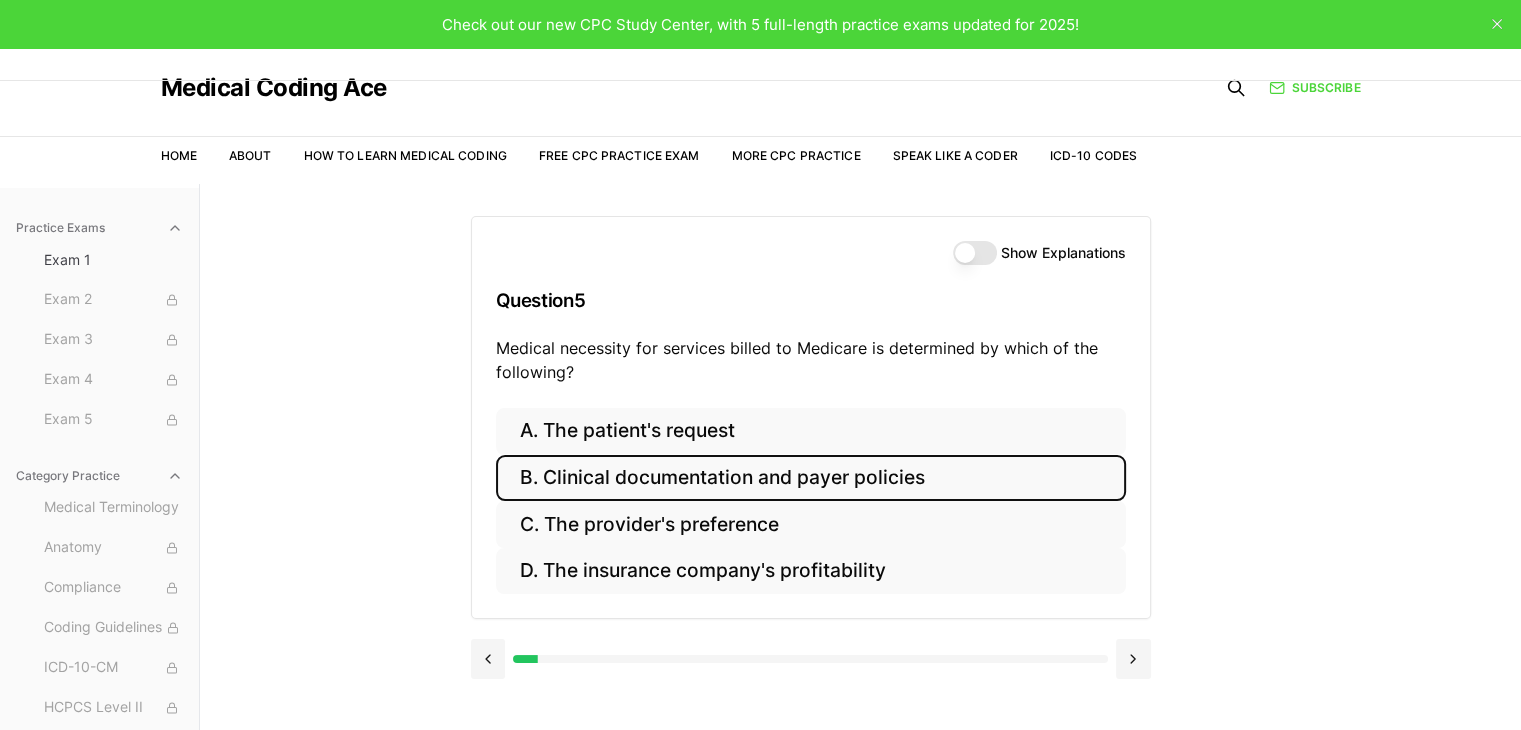 click on "B. Clinical documentation and payer policies" at bounding box center [811, 478] 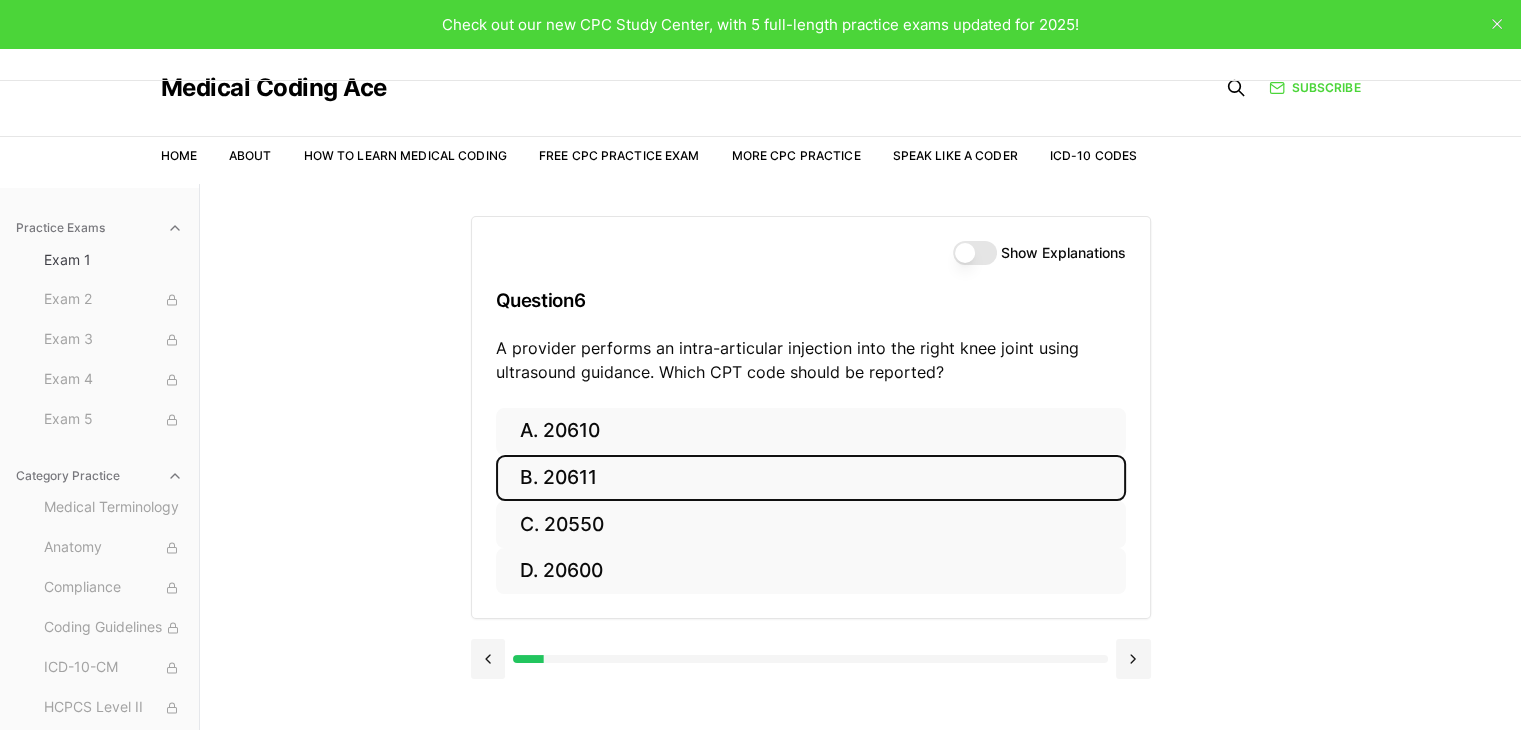 click on "B. 20611" at bounding box center [811, 478] 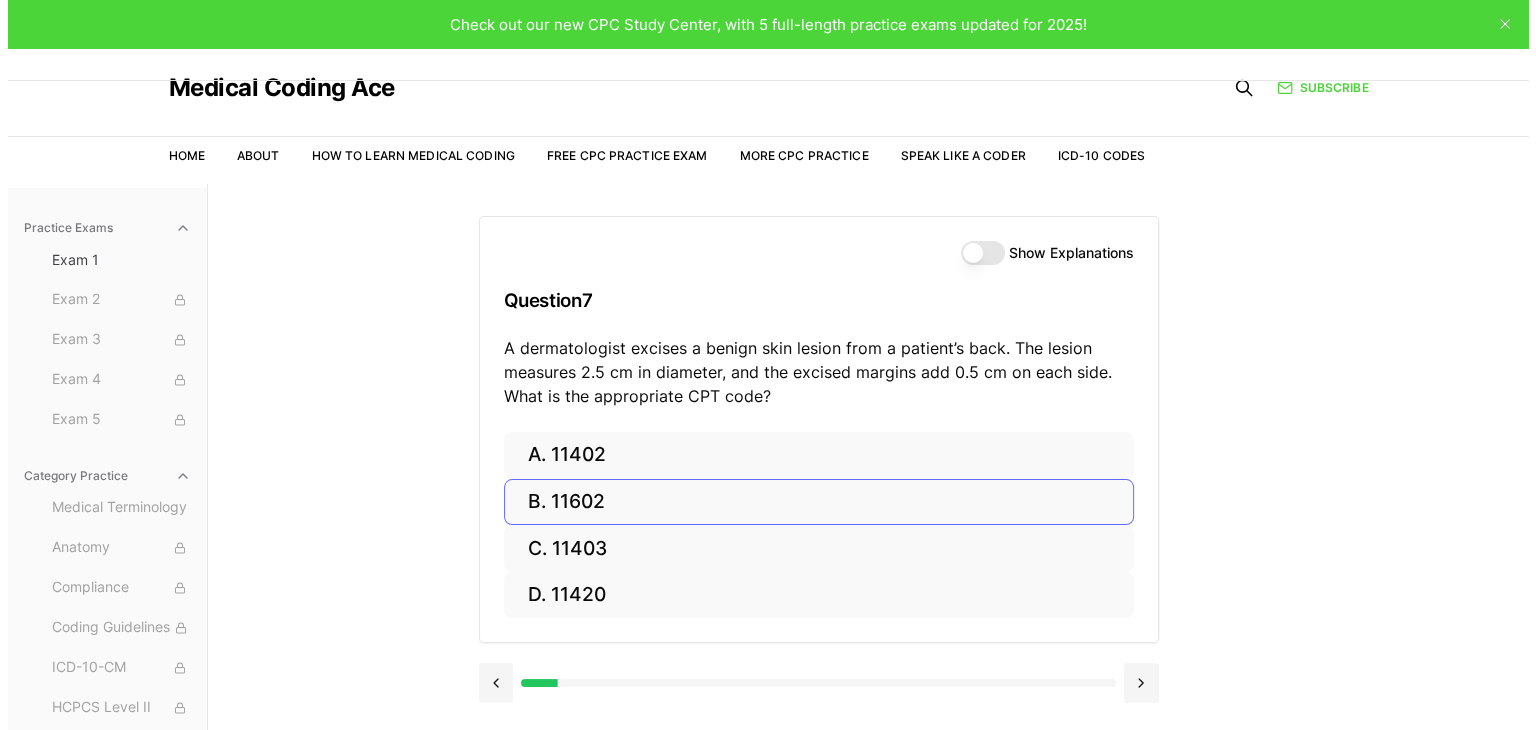scroll, scrollTop: 184, scrollLeft: 0, axis: vertical 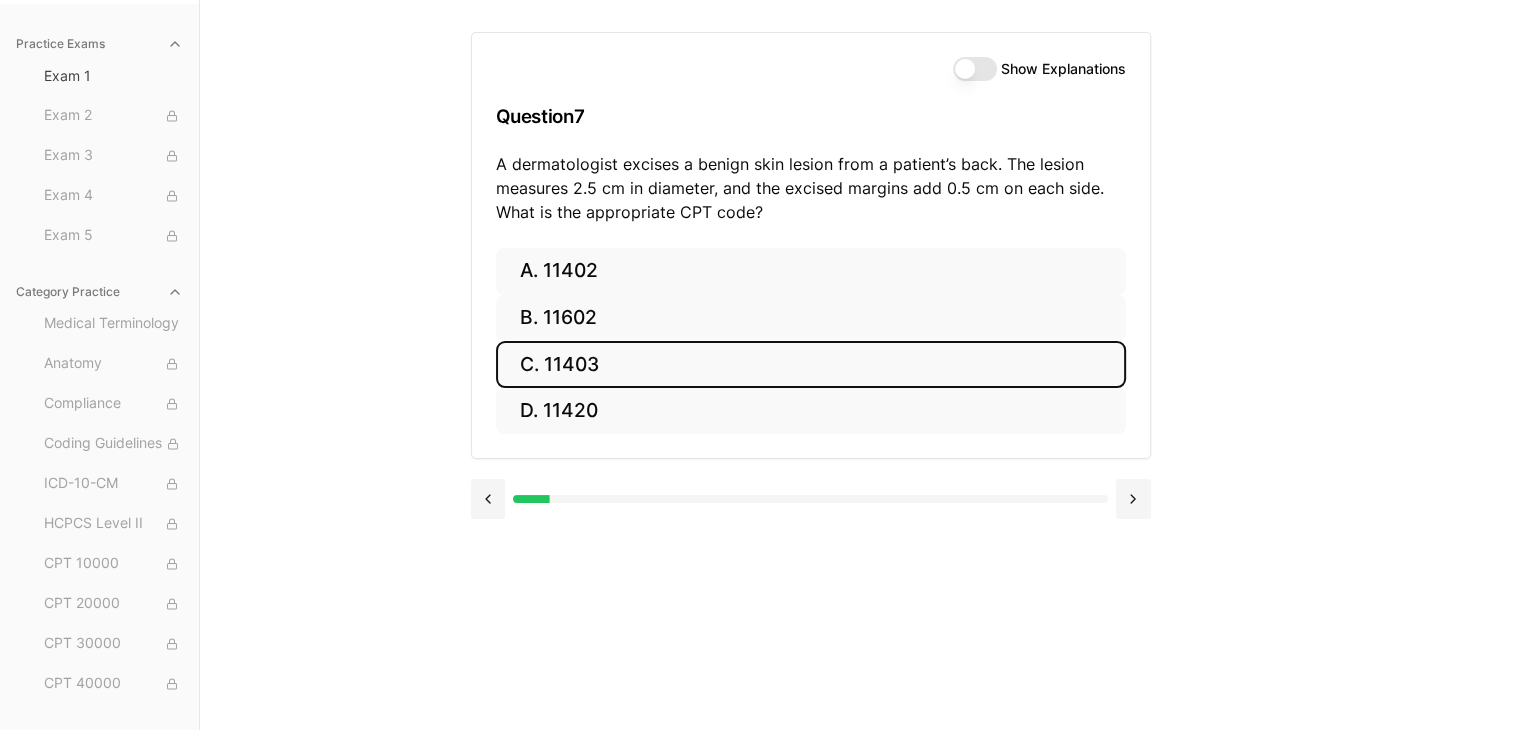 click on "C. 11403" at bounding box center (811, 364) 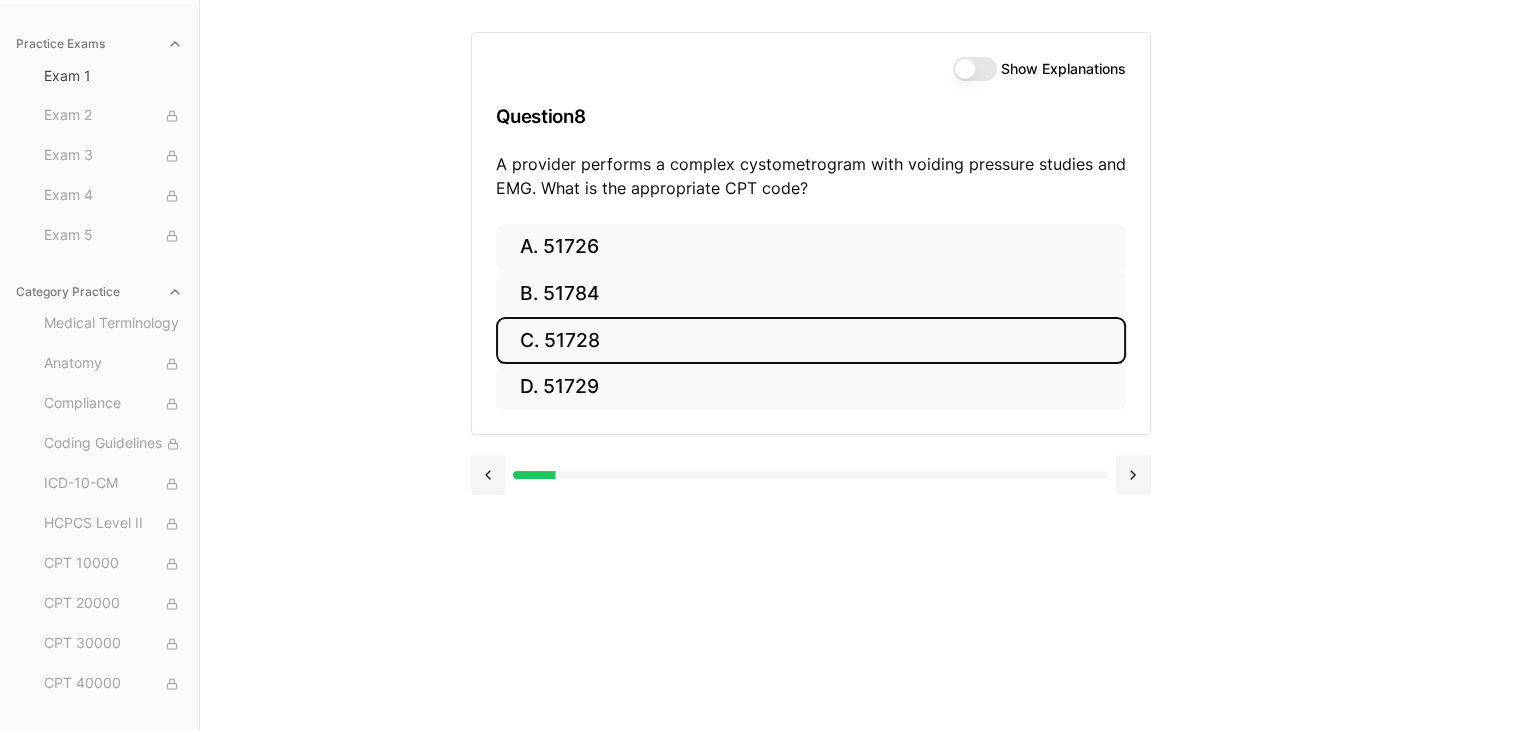 click on "C. 51728" at bounding box center [811, 340] 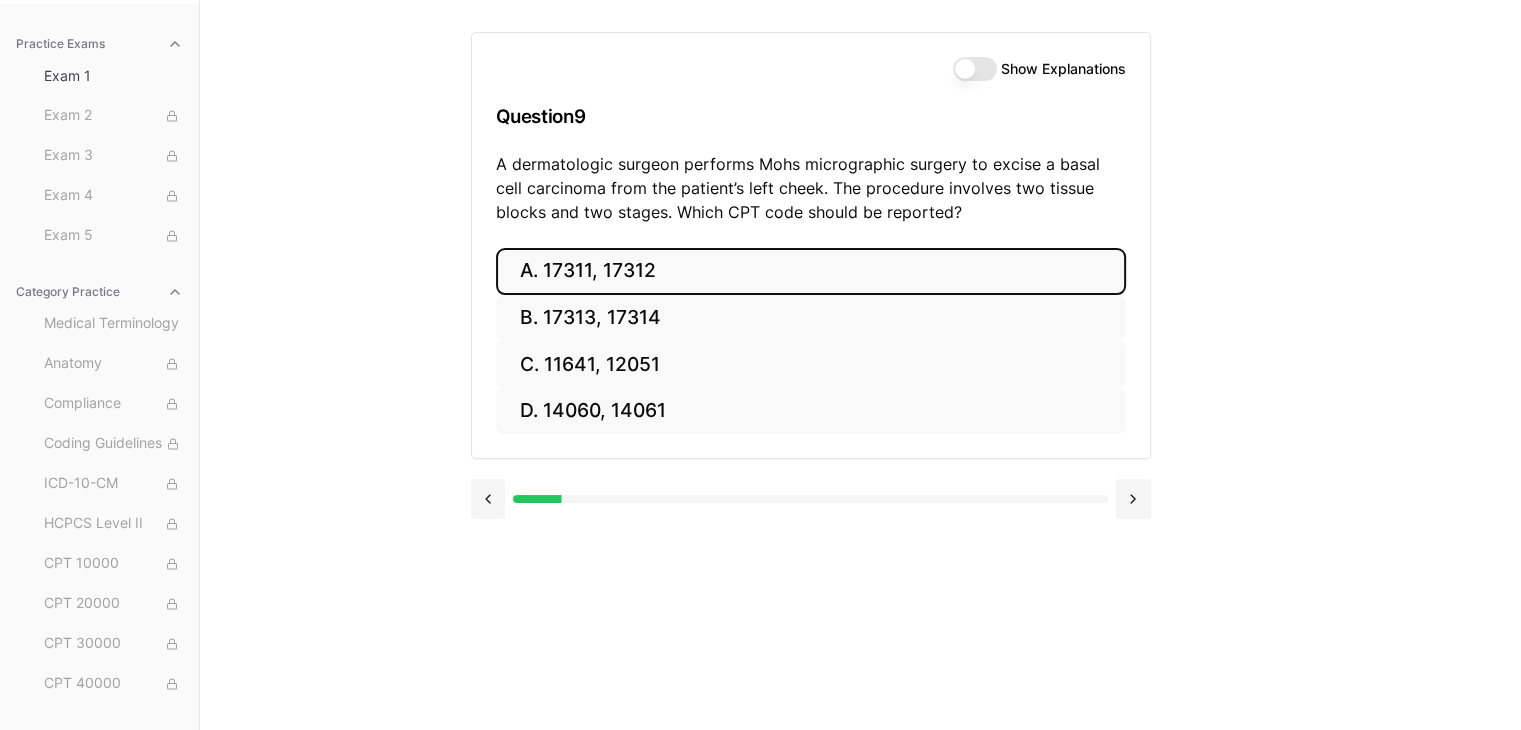 click on "A. 17311, 17312" at bounding box center (811, 271) 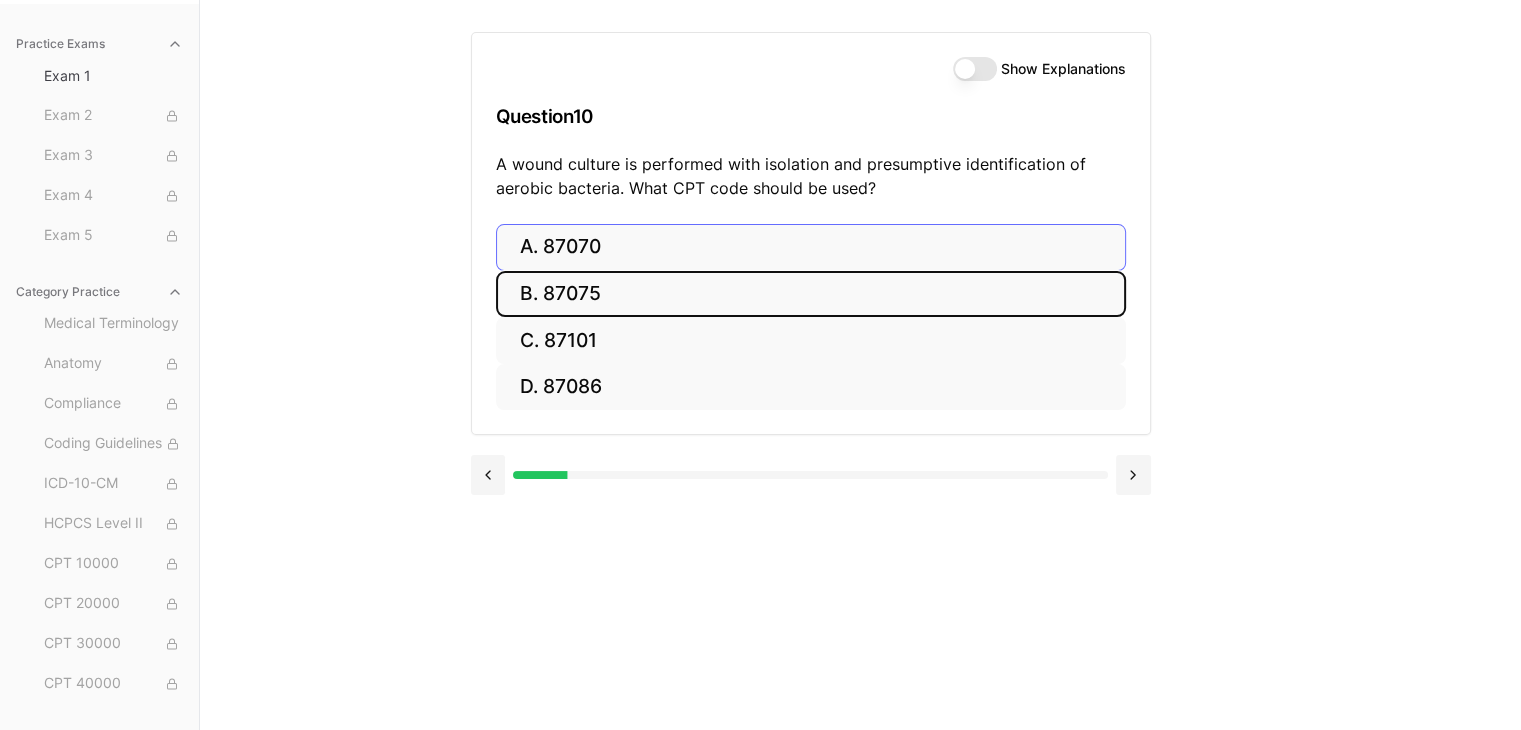 click on "B. 87075" at bounding box center [811, 294] 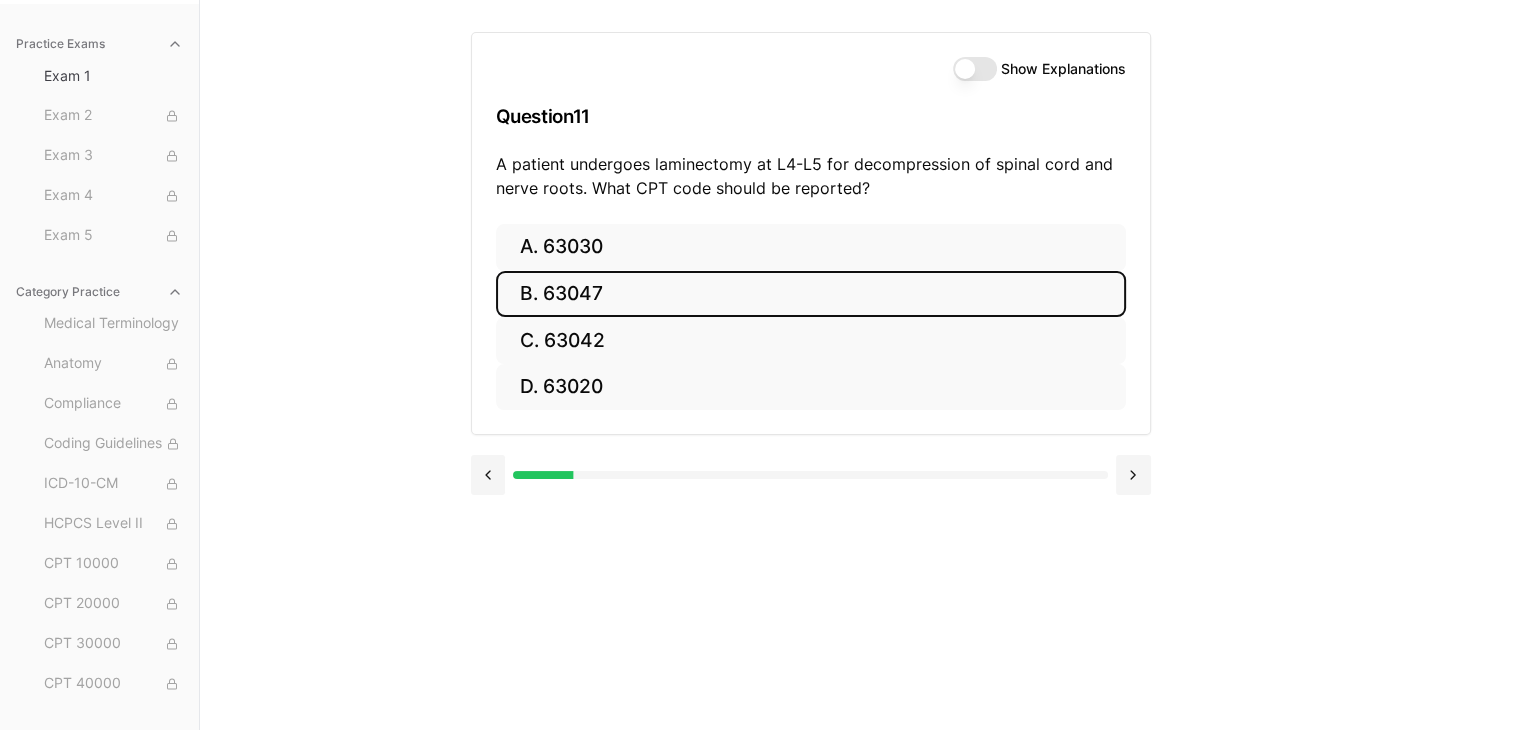 click on "B. 63047" at bounding box center [811, 294] 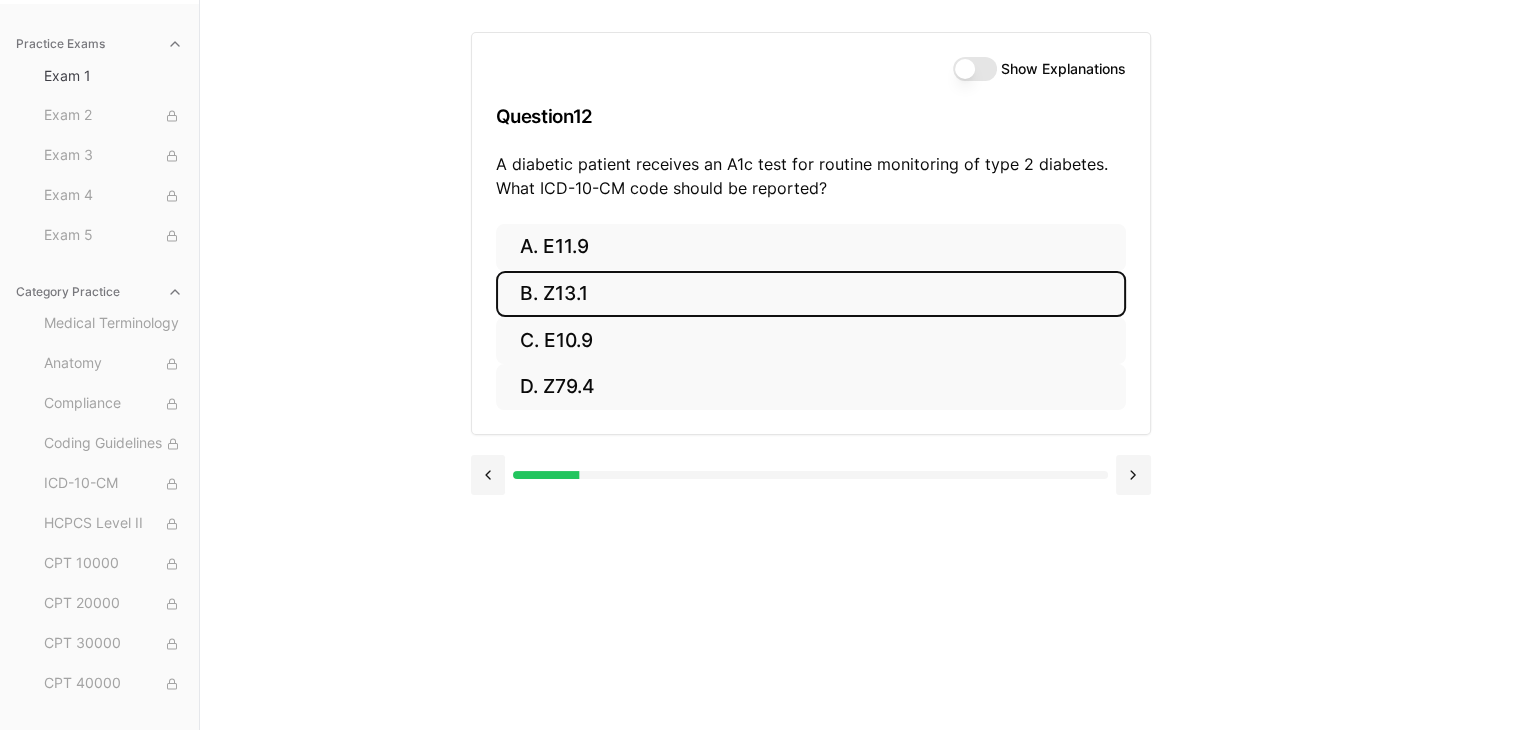 click on "B. Z13.1" at bounding box center [811, 294] 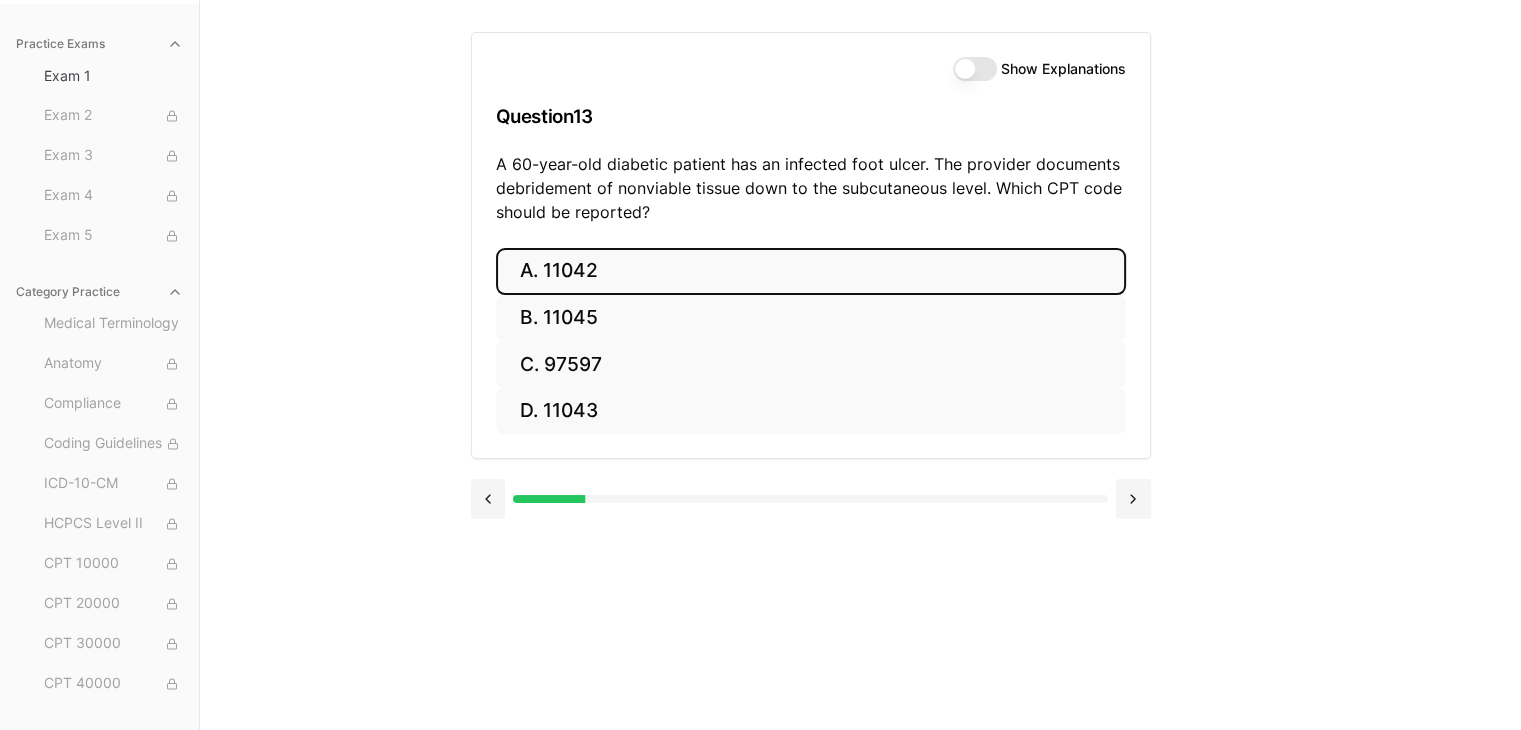 click on "A. 11042" at bounding box center (811, 271) 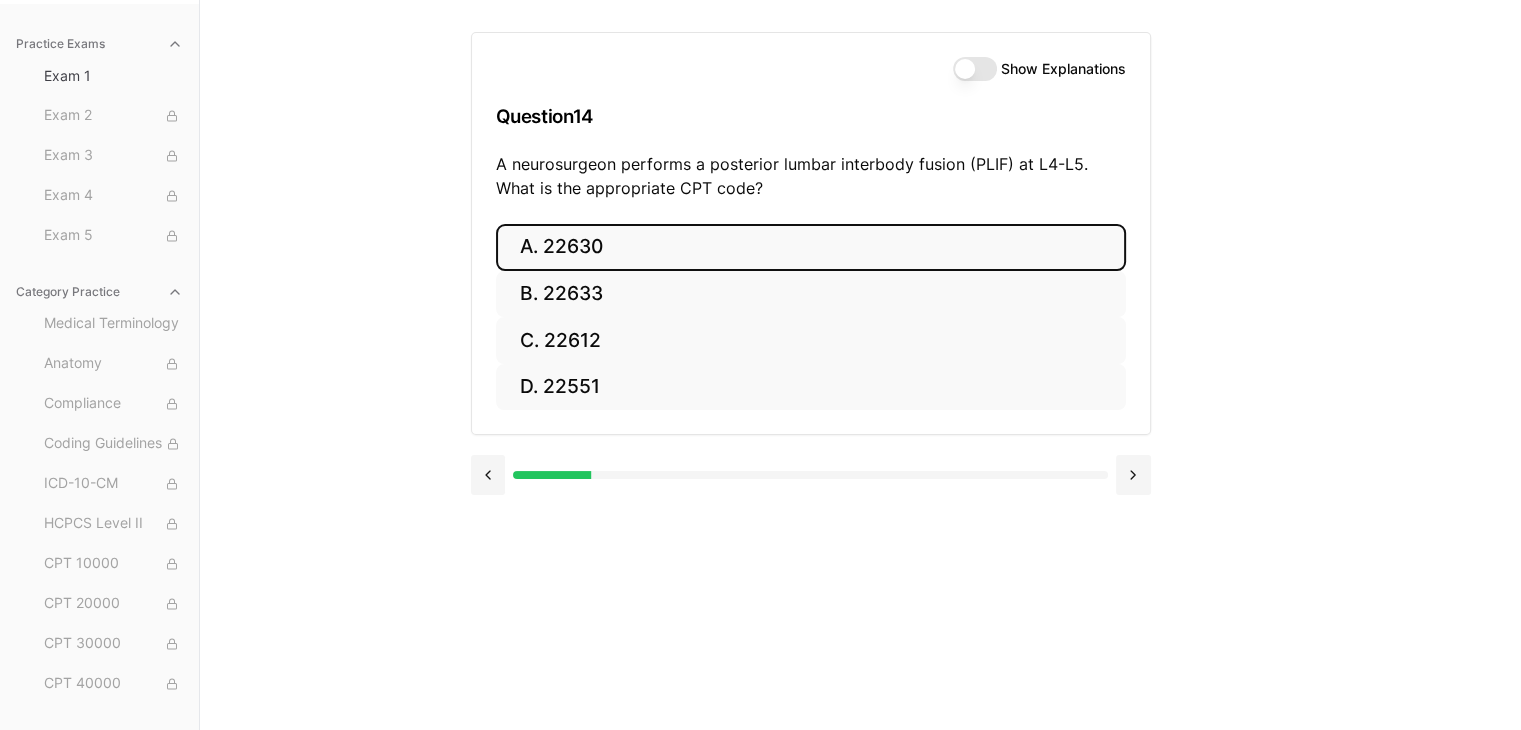 click on "A. 22630" at bounding box center [811, 247] 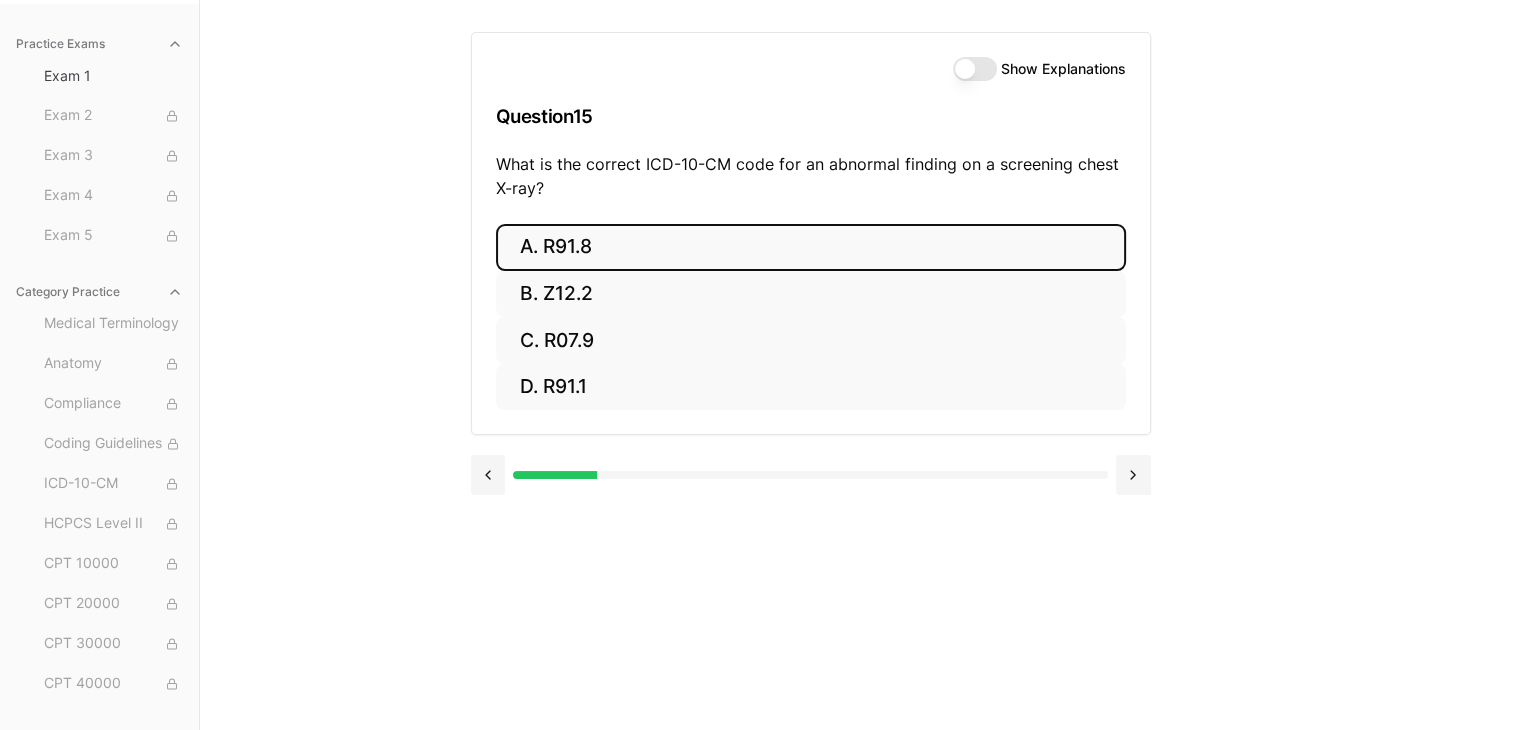 click on "A. R91.8" at bounding box center (811, 247) 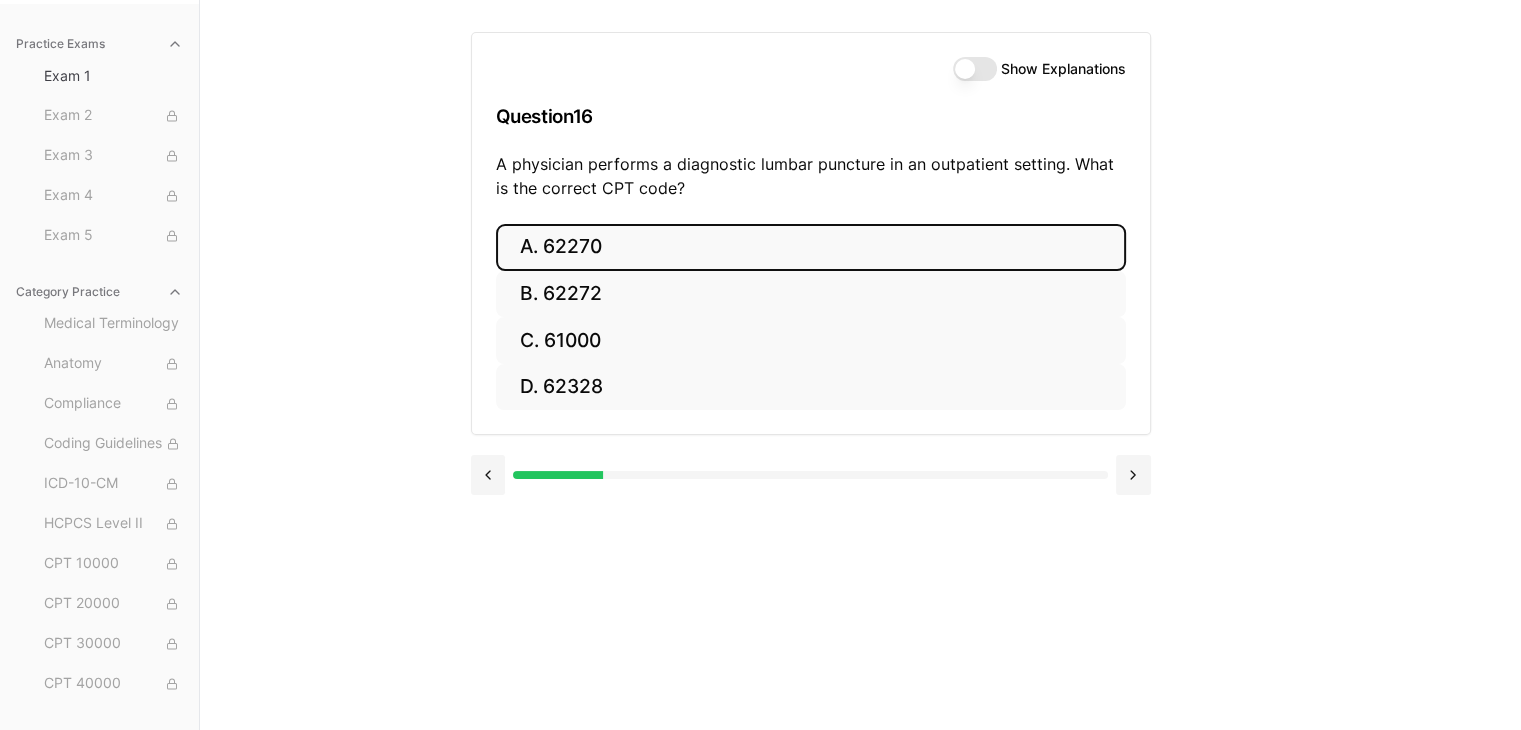click on "A. 62270" at bounding box center [811, 247] 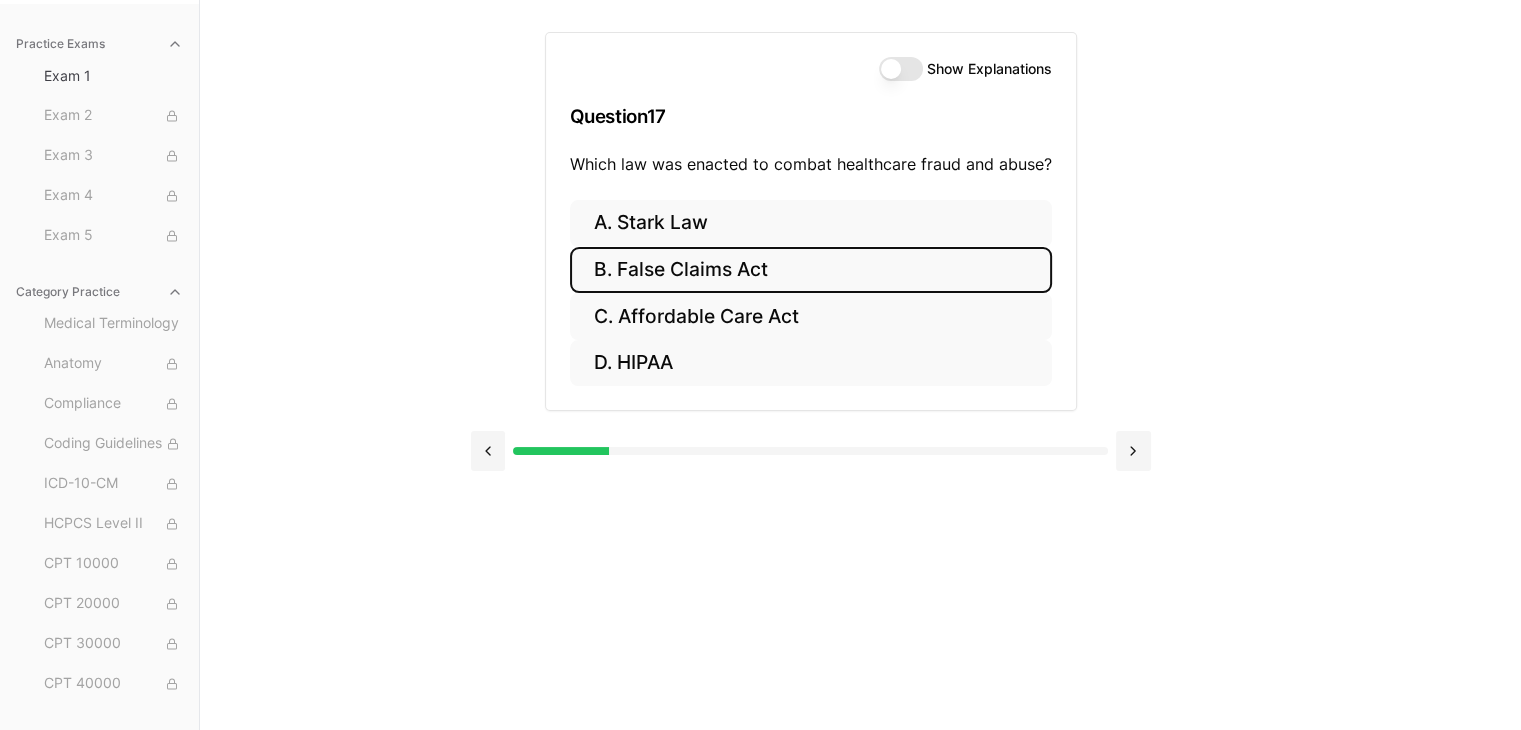 click on "B. False Claims Act" at bounding box center (811, 270) 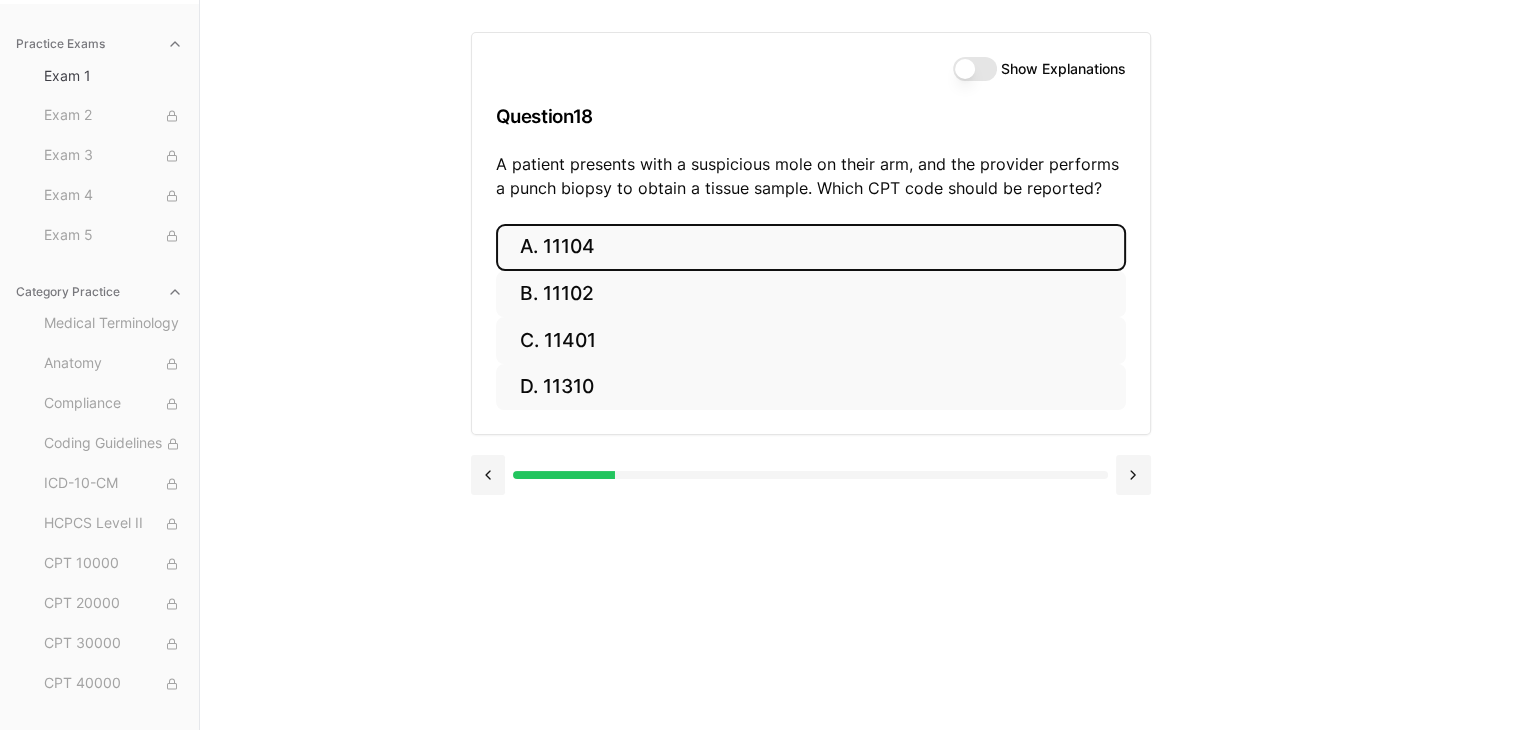 click on "A. 11104" at bounding box center (811, 247) 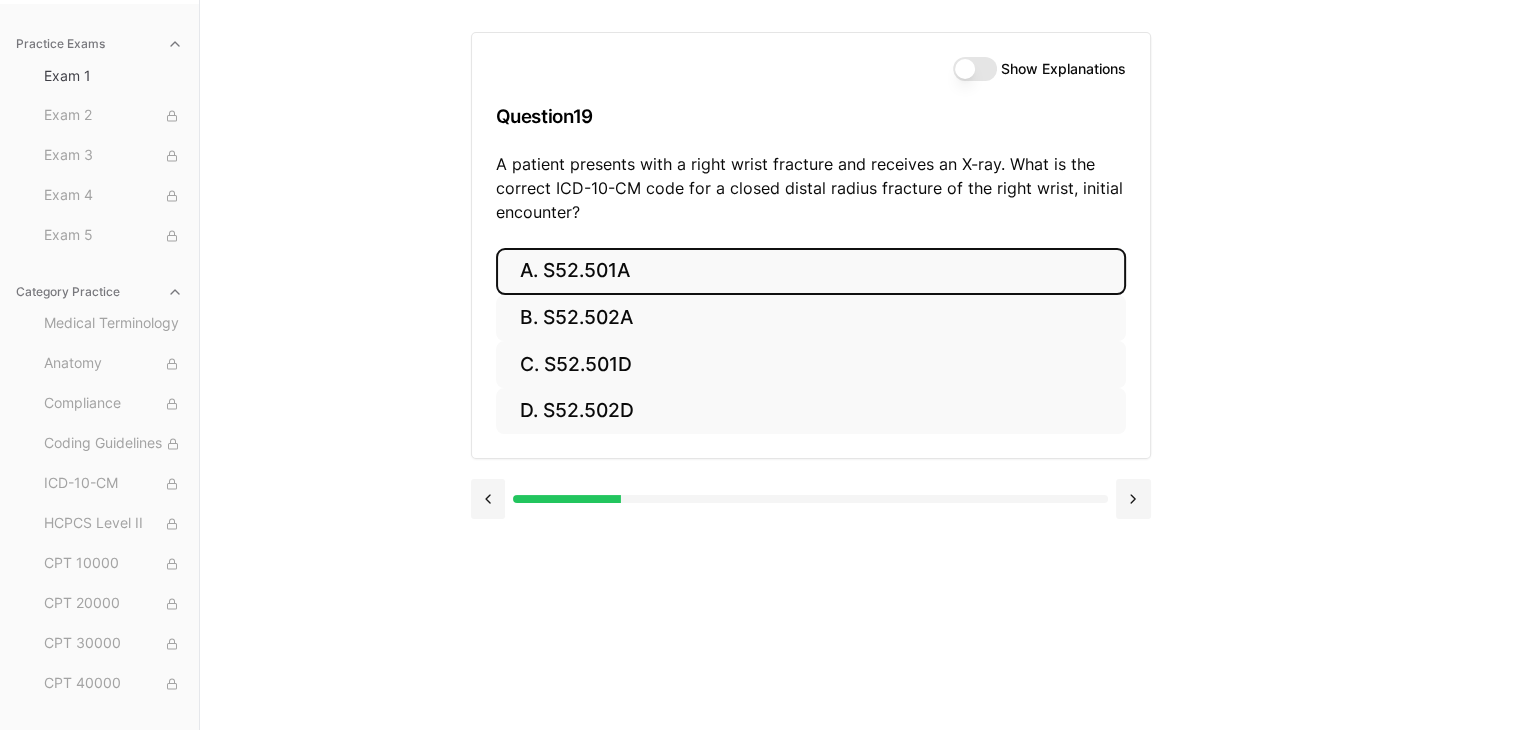 click on "A. S52.501A" at bounding box center (811, 271) 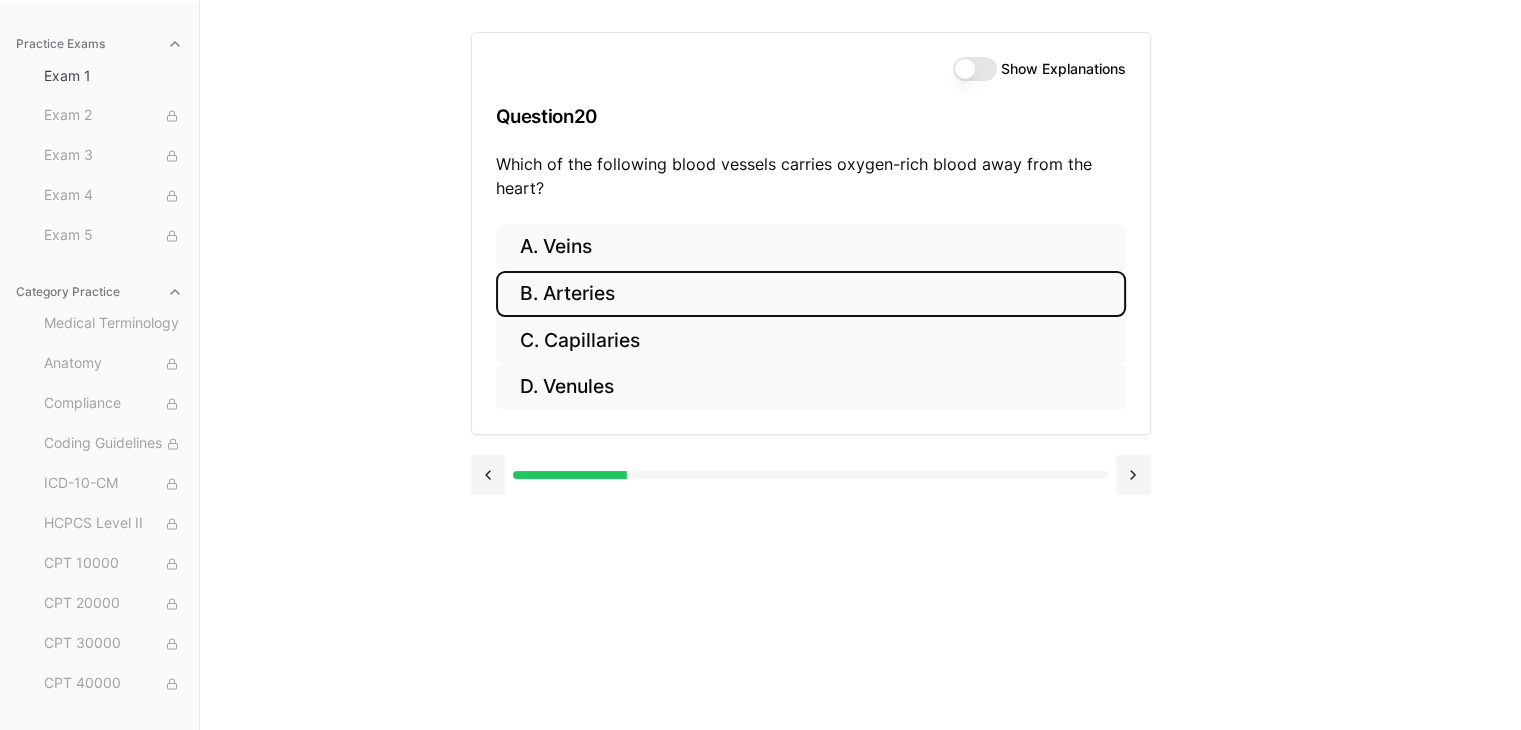 click on "B. Arteries" at bounding box center [811, 294] 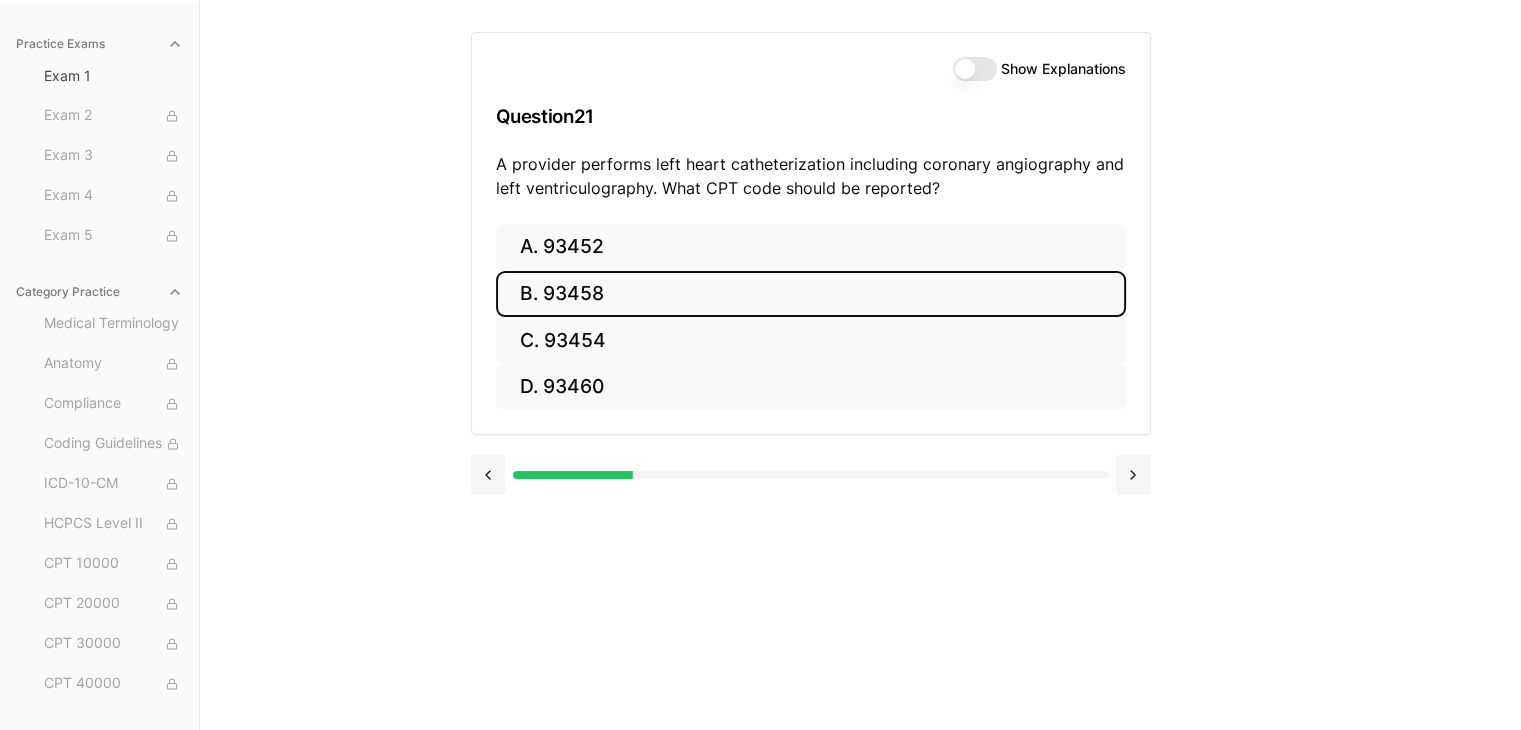 click on "B. 93458" at bounding box center (811, 294) 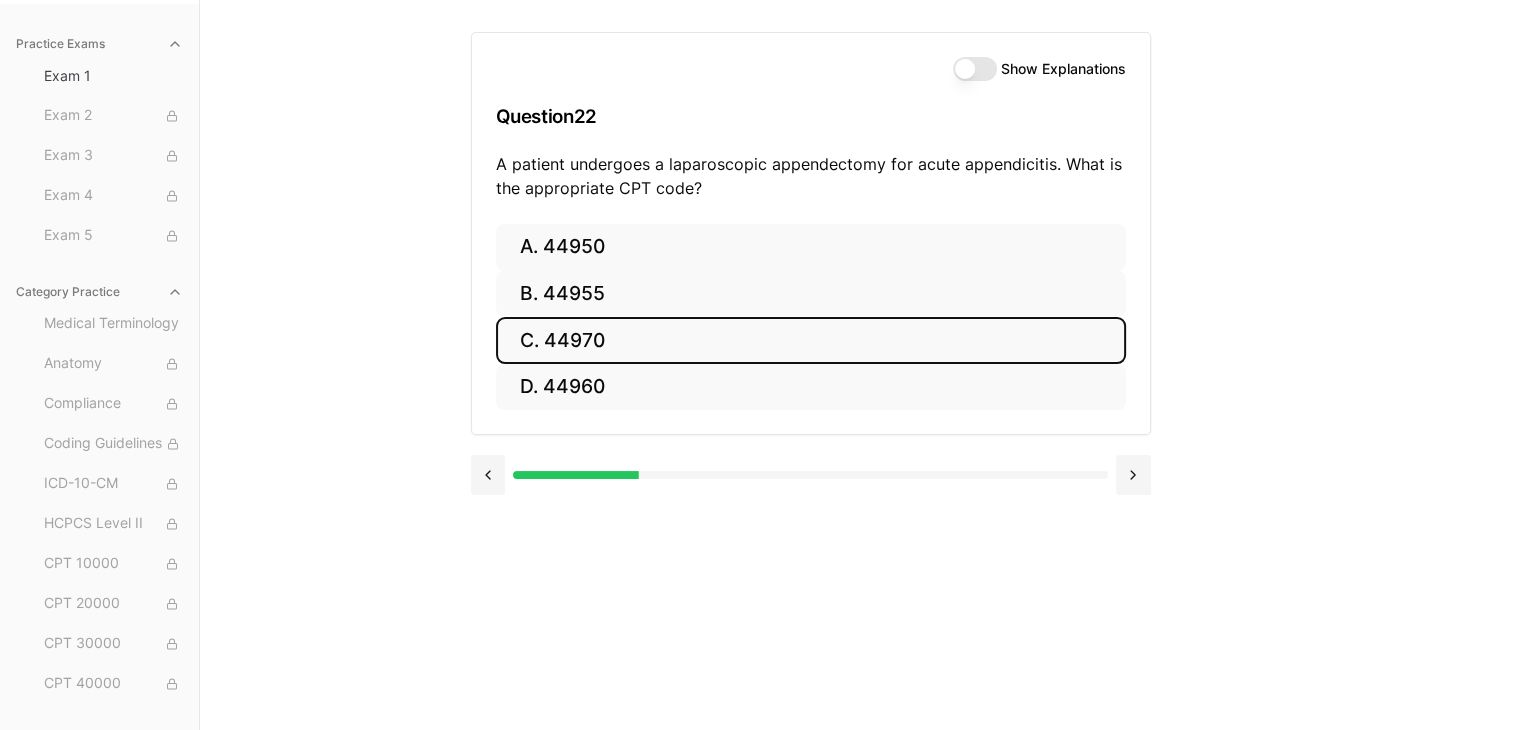click on "C. 44970" at bounding box center (811, 340) 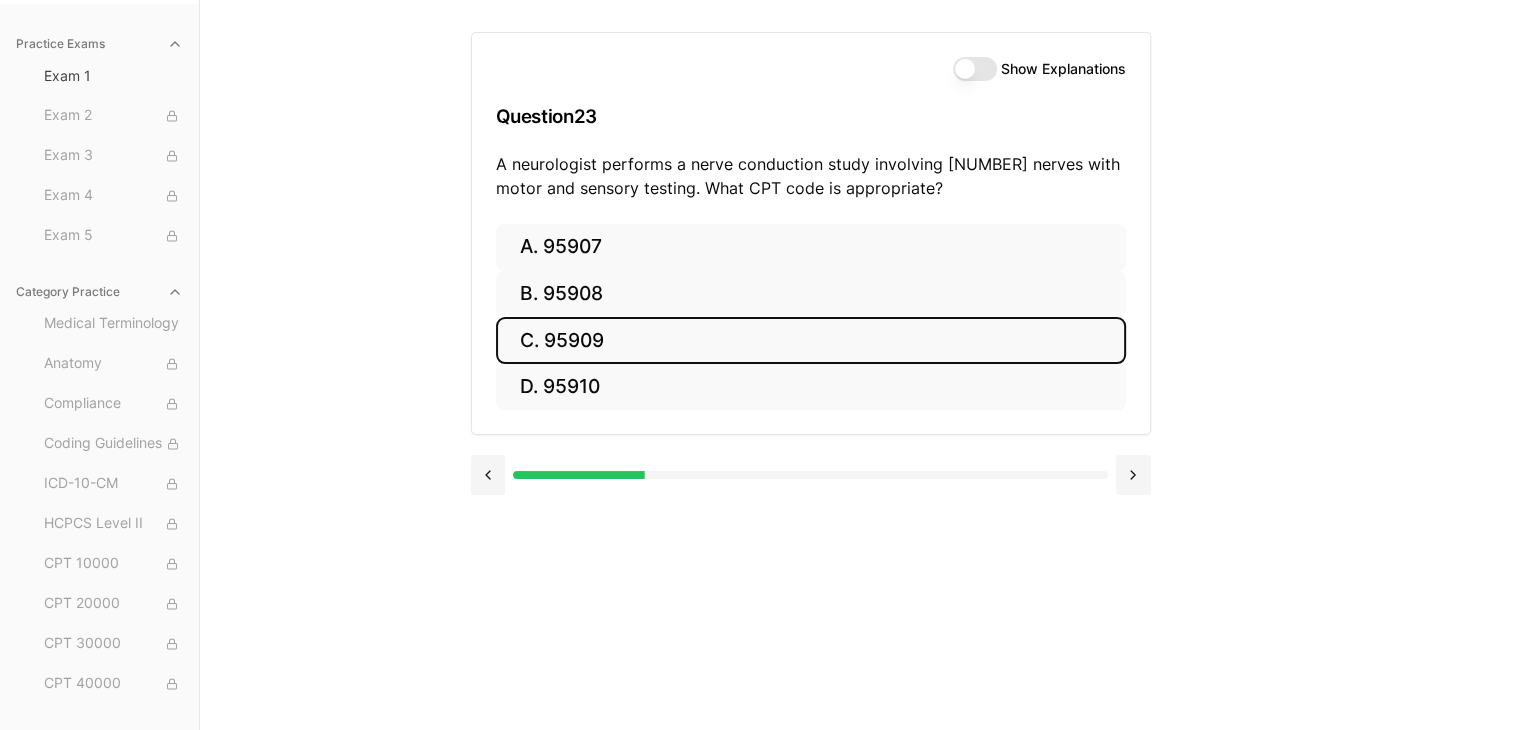 click on "C. 95909" at bounding box center [811, 340] 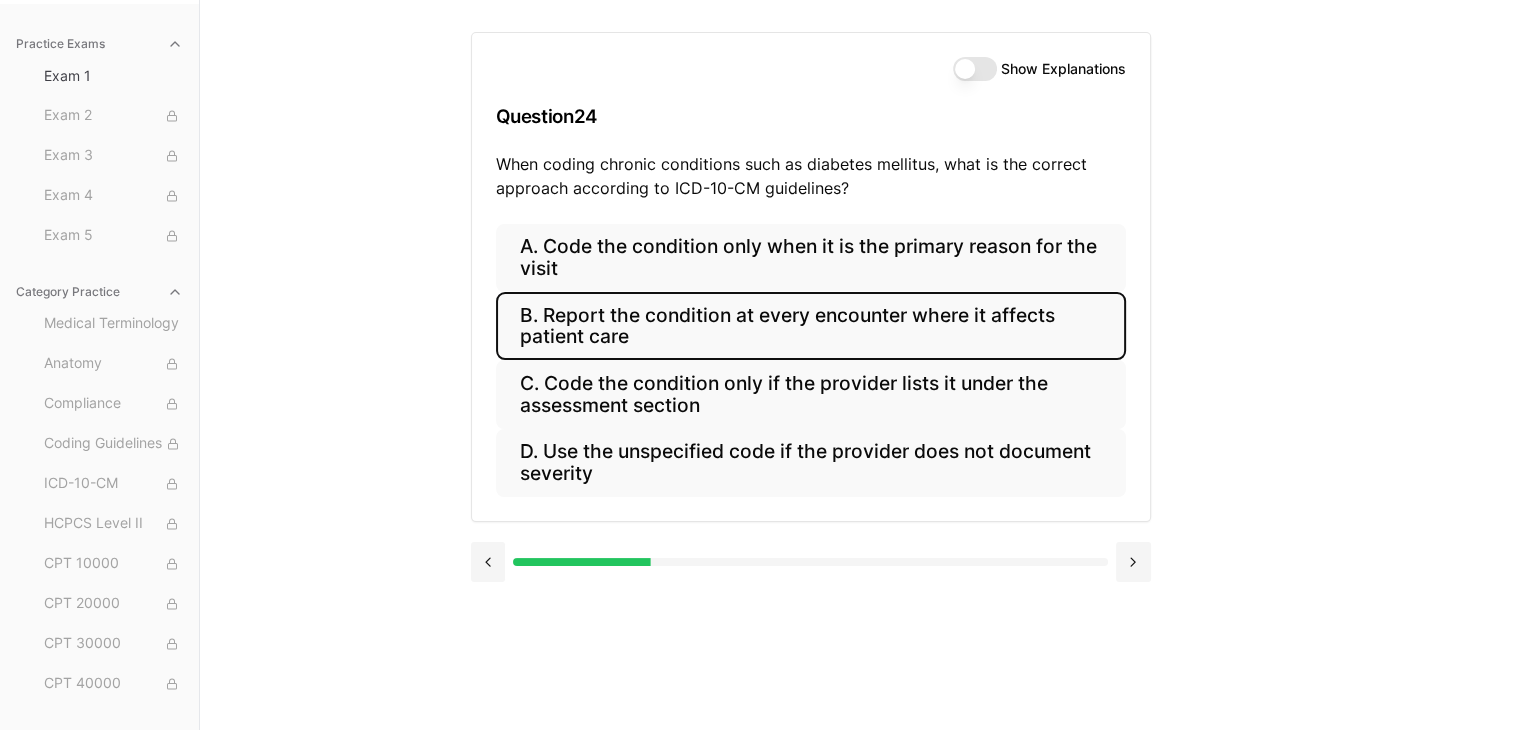 click on "B. Report the condition at every encounter where it affects patient care" at bounding box center [811, 326] 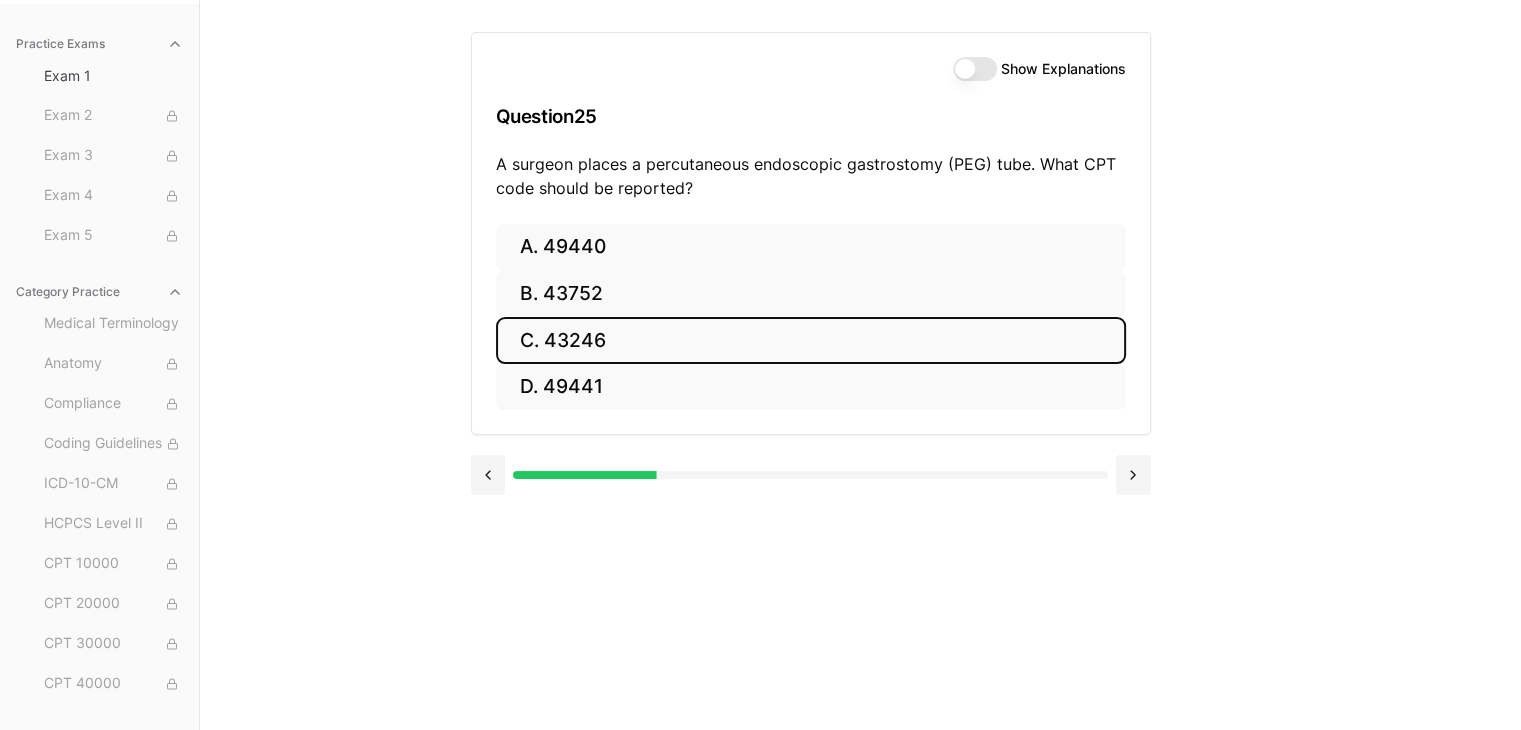 click on "C. 43246" at bounding box center [811, 340] 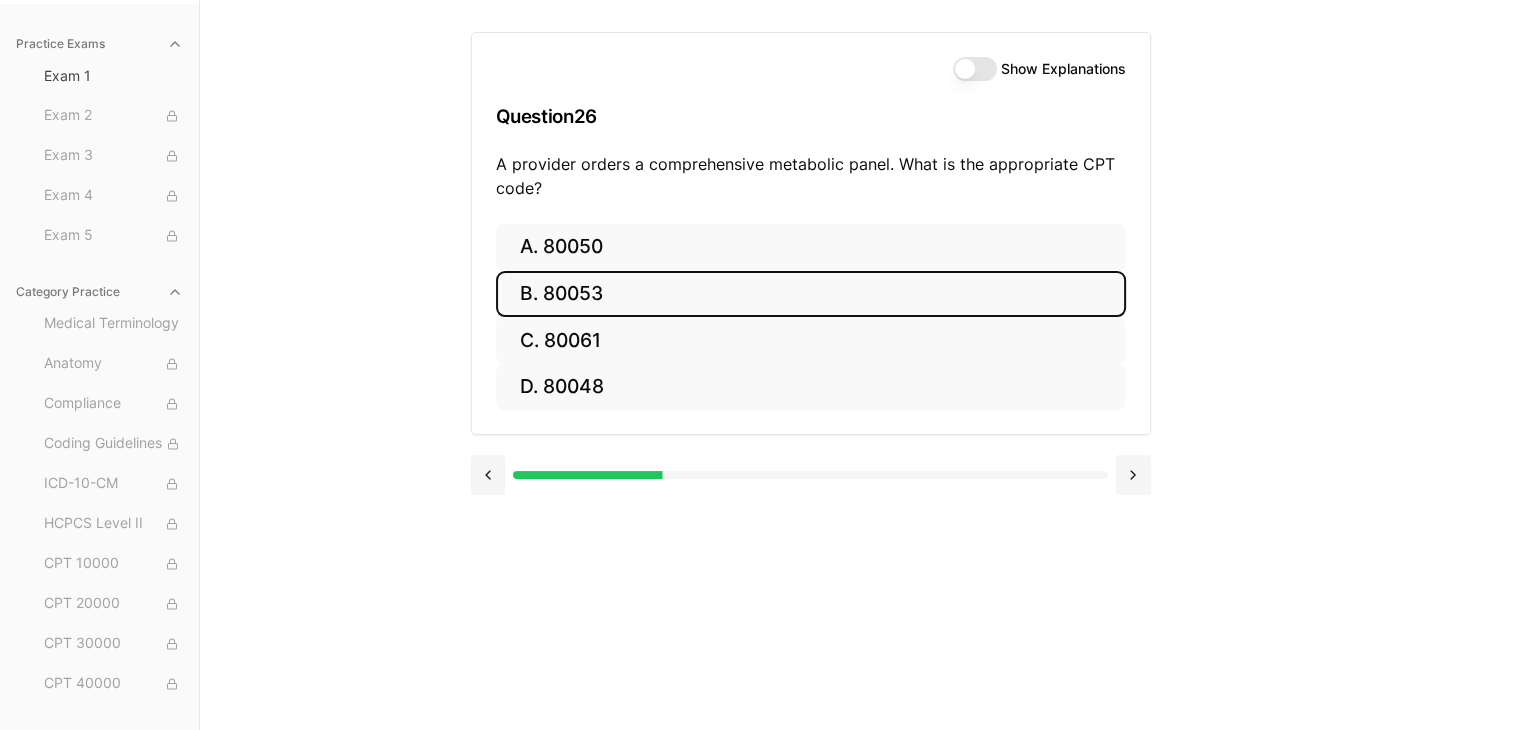 click on "B. 80053" at bounding box center [811, 294] 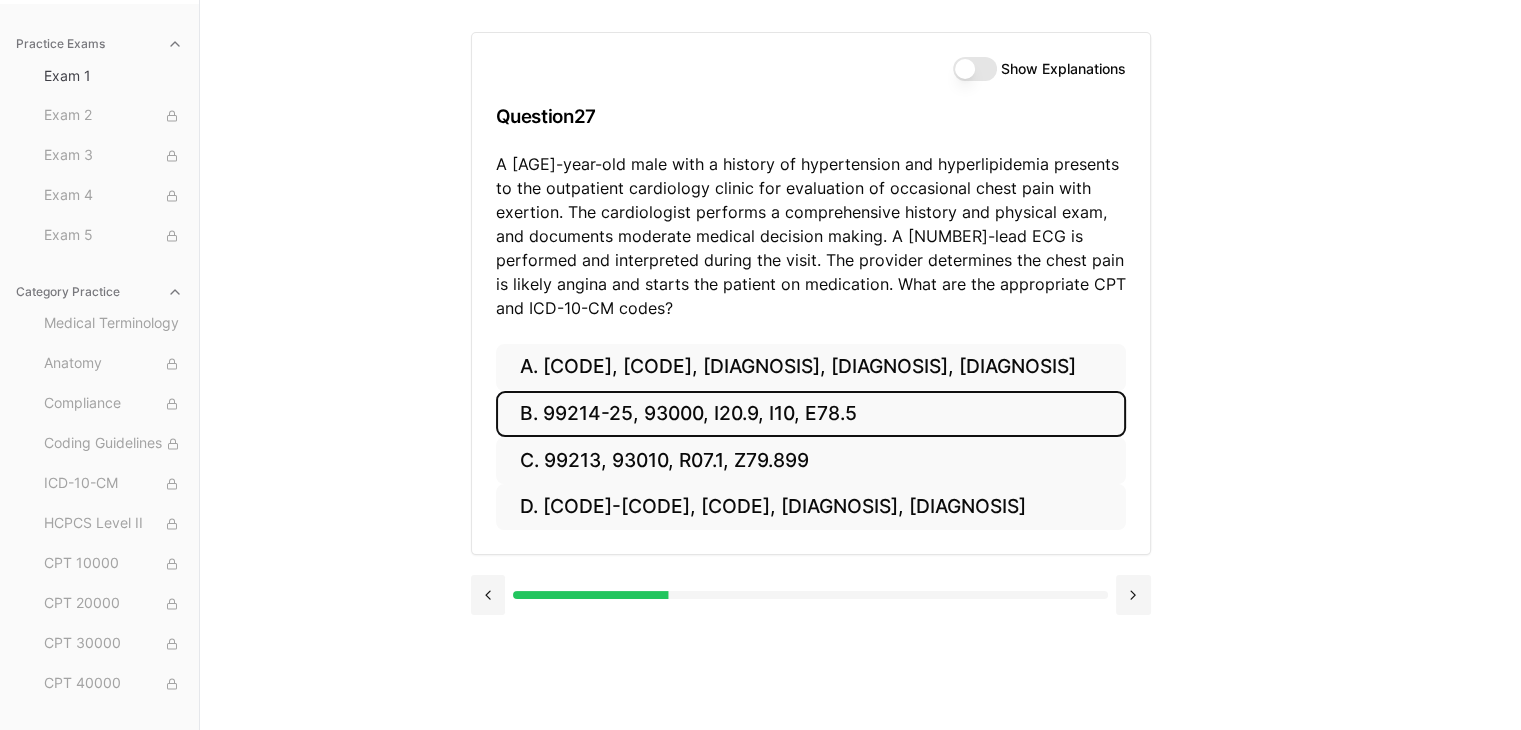click on "B. 99214-25, 93000, I20.9, I10, E78.5" at bounding box center (811, 414) 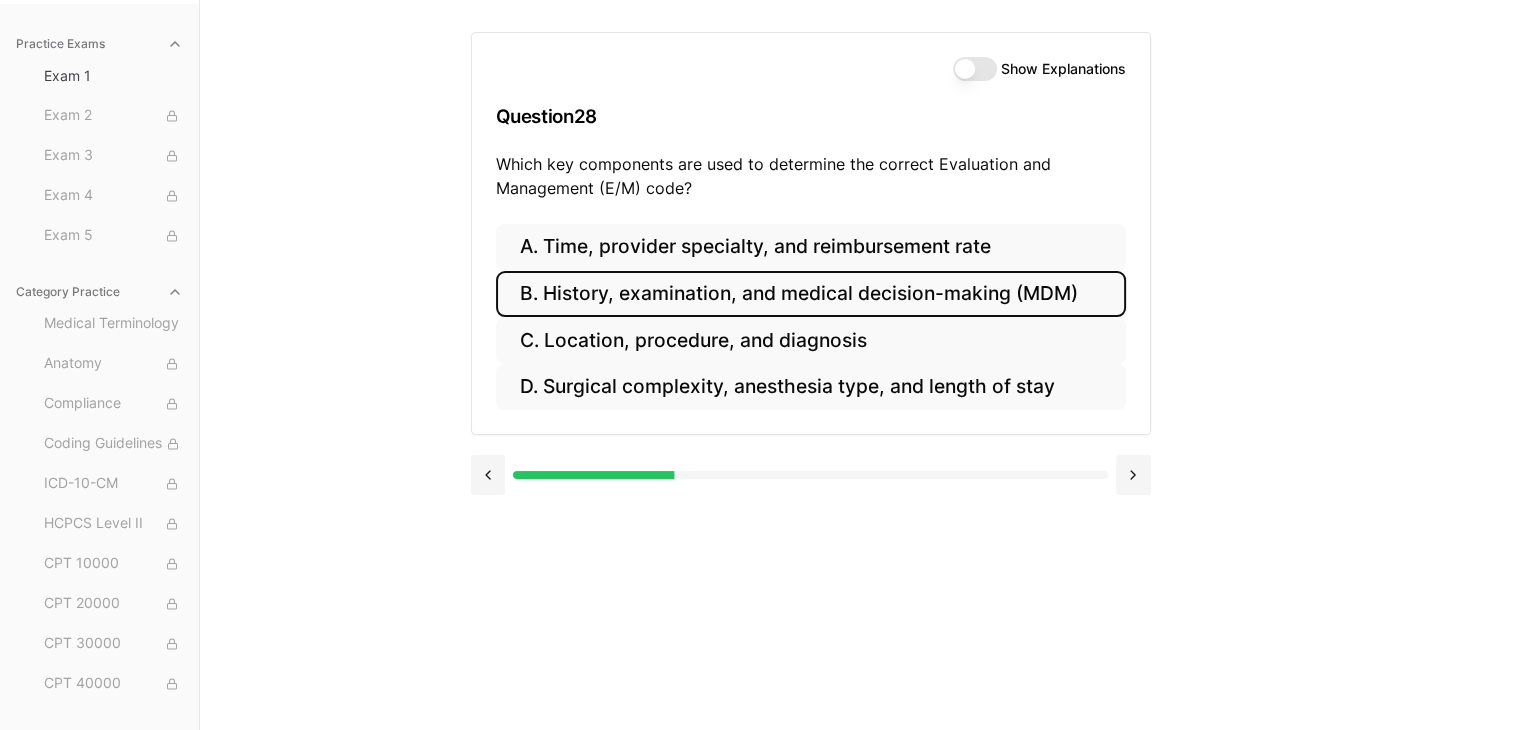 click on "B. History, examination, and medical decision-making (MDM)" at bounding box center (811, 294) 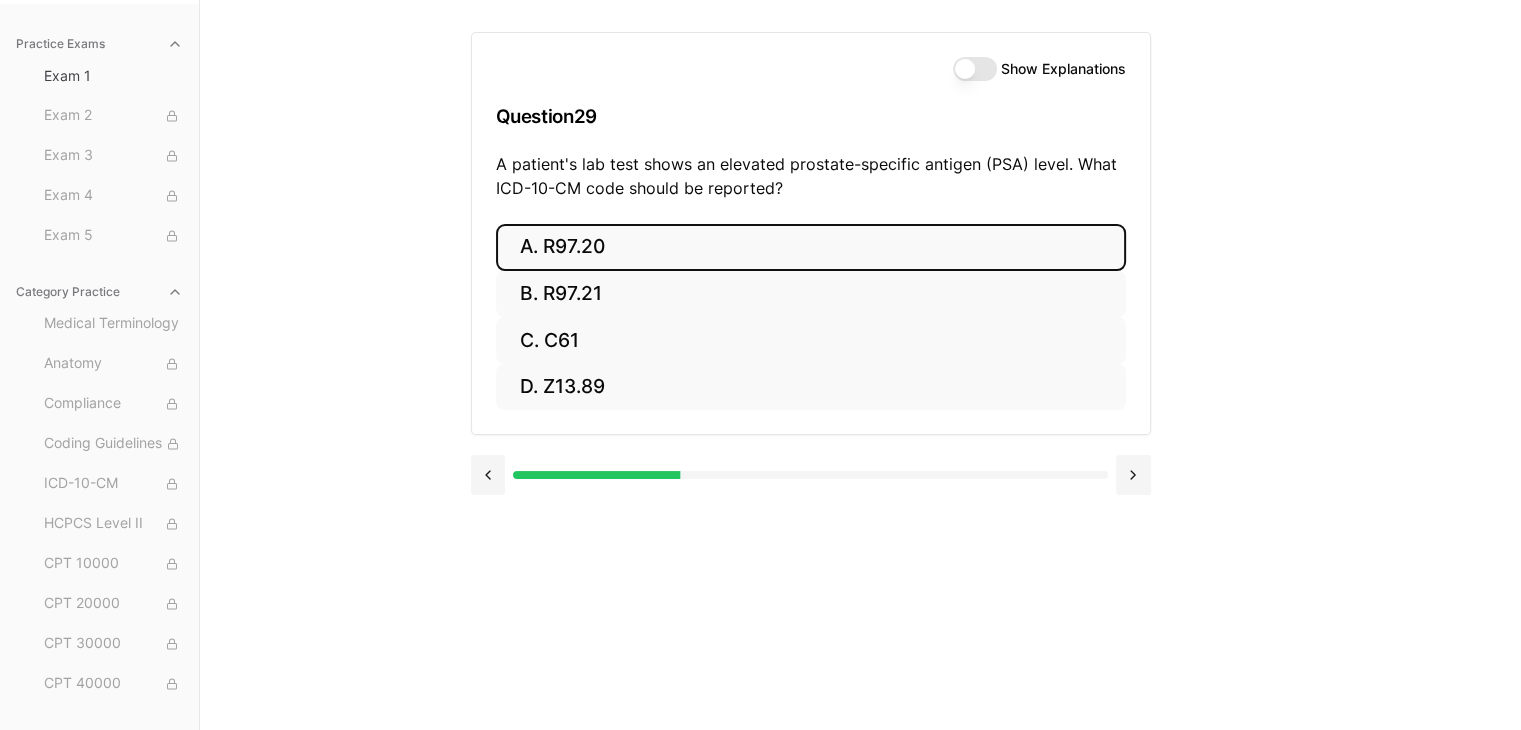 click on "A. R97.20" at bounding box center (811, 247) 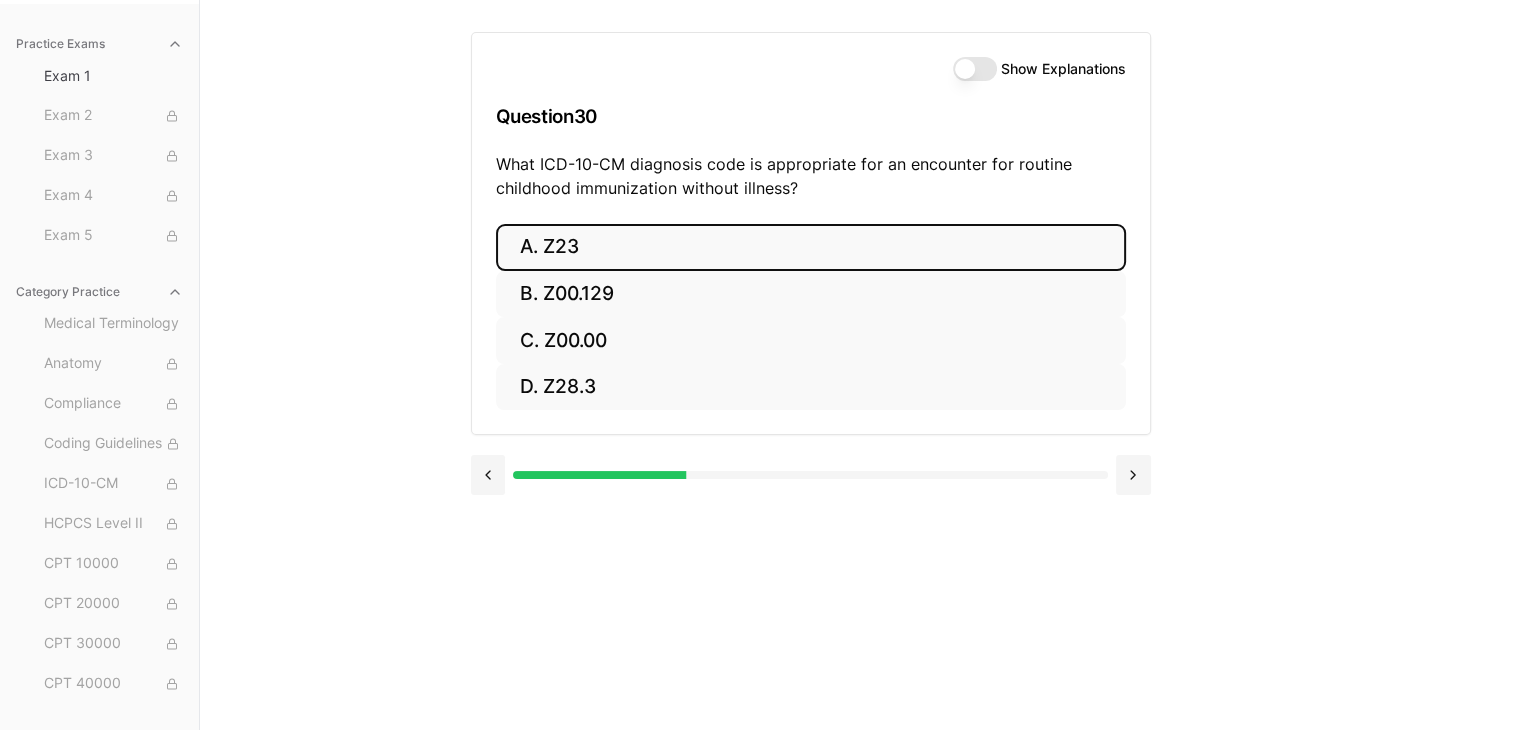click on "A. Z23" at bounding box center [811, 247] 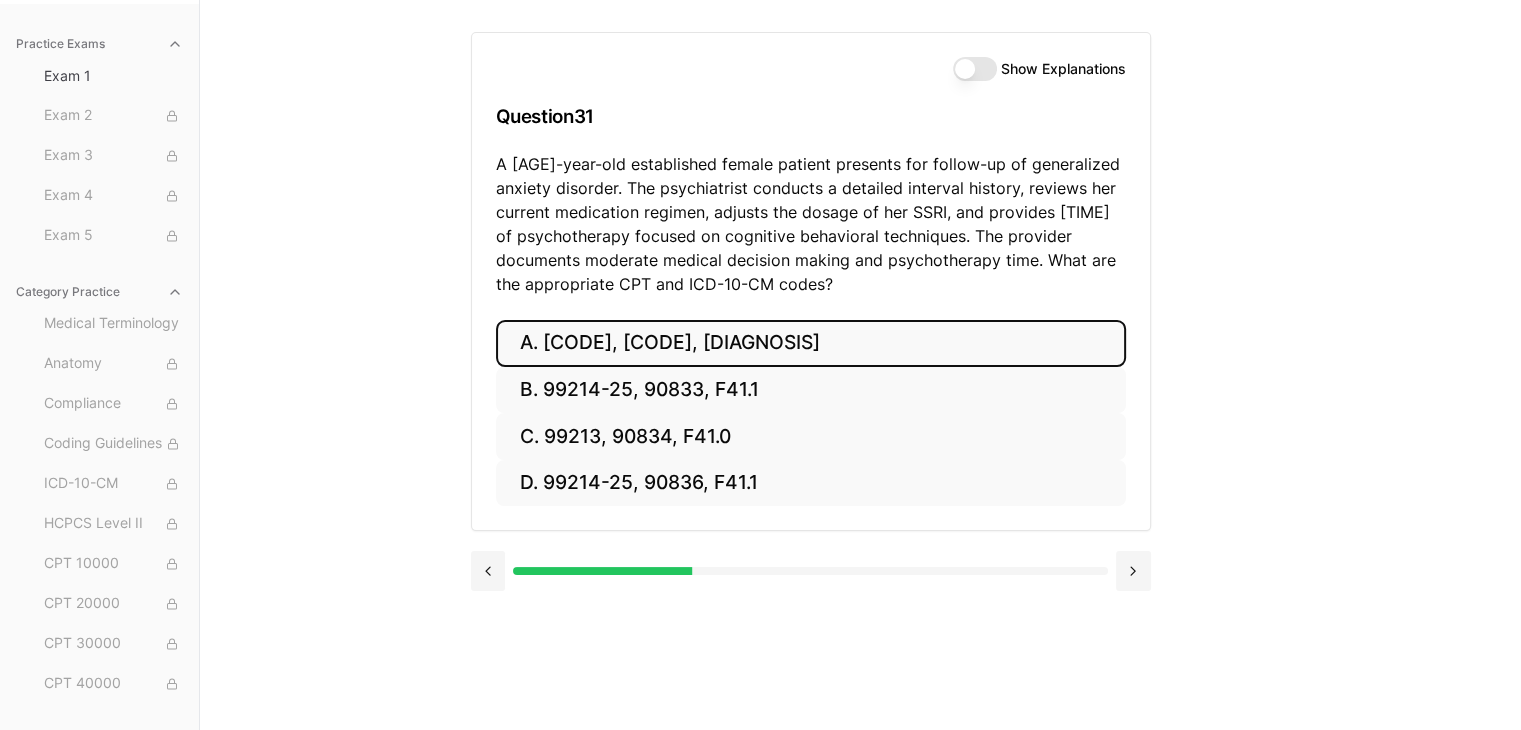 click on "A. [CODE], [CODE], [DIAGNOSIS]" at bounding box center (811, 343) 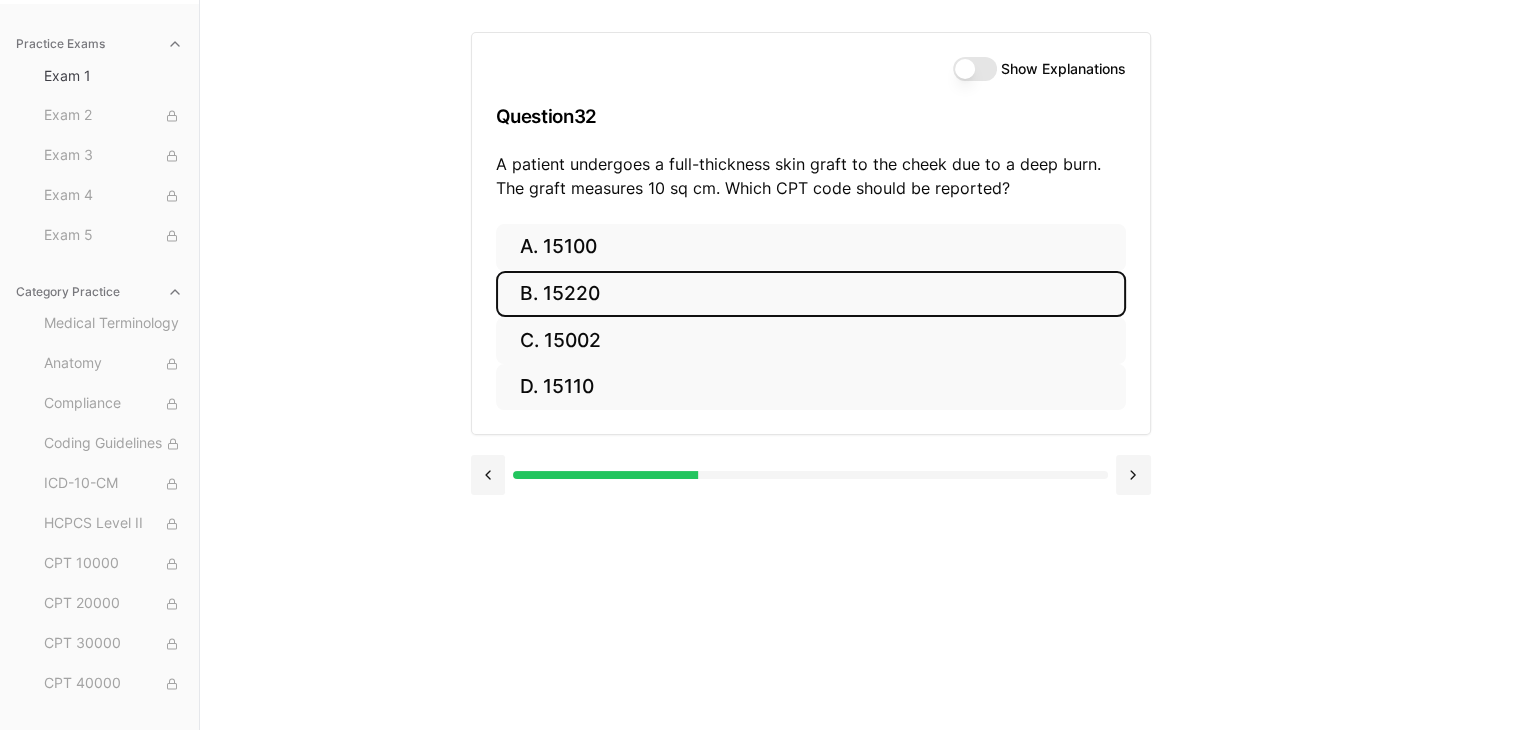 click on "B. 15220" at bounding box center [811, 294] 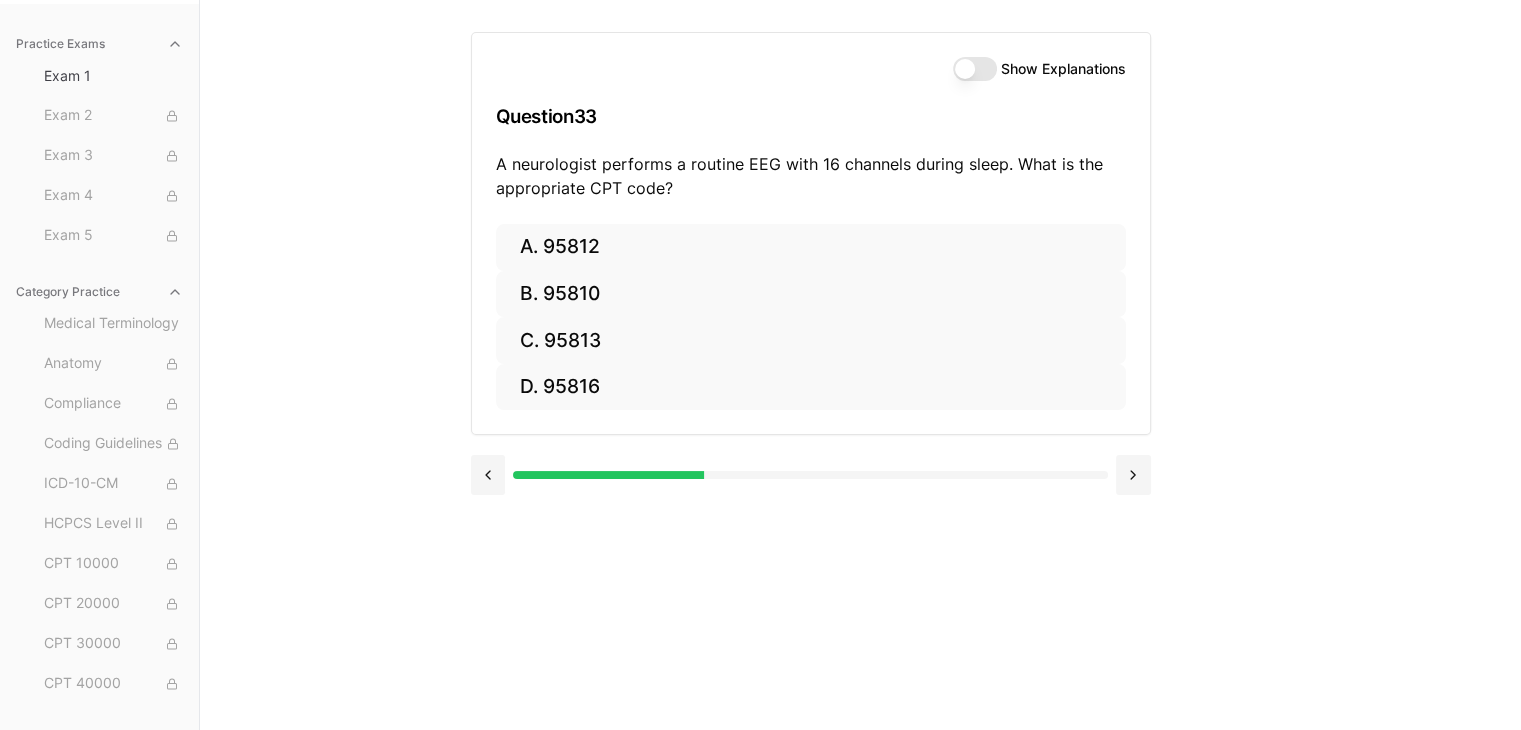 click on "Show Explanations" at bounding box center (975, 69) 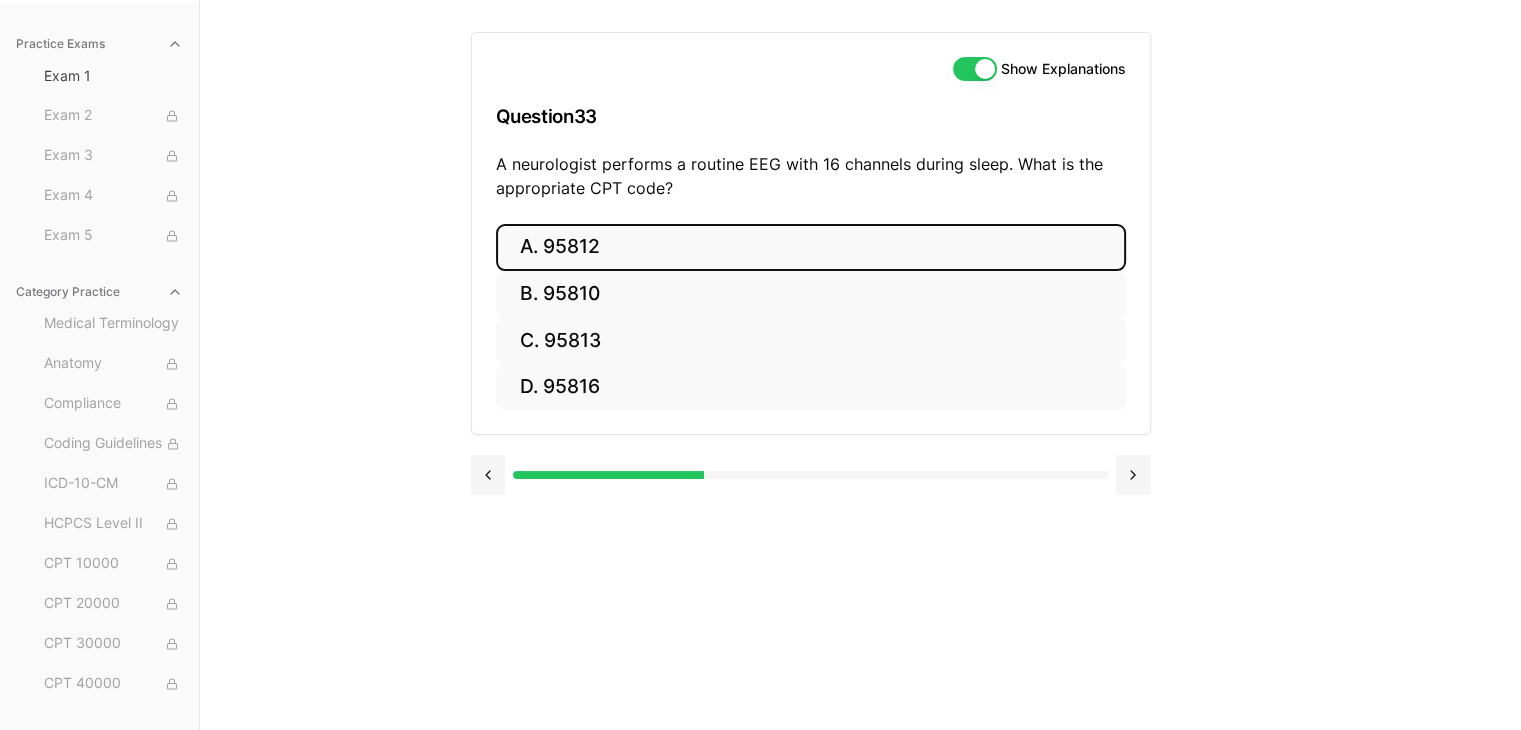 click on "A. 95812" at bounding box center (811, 247) 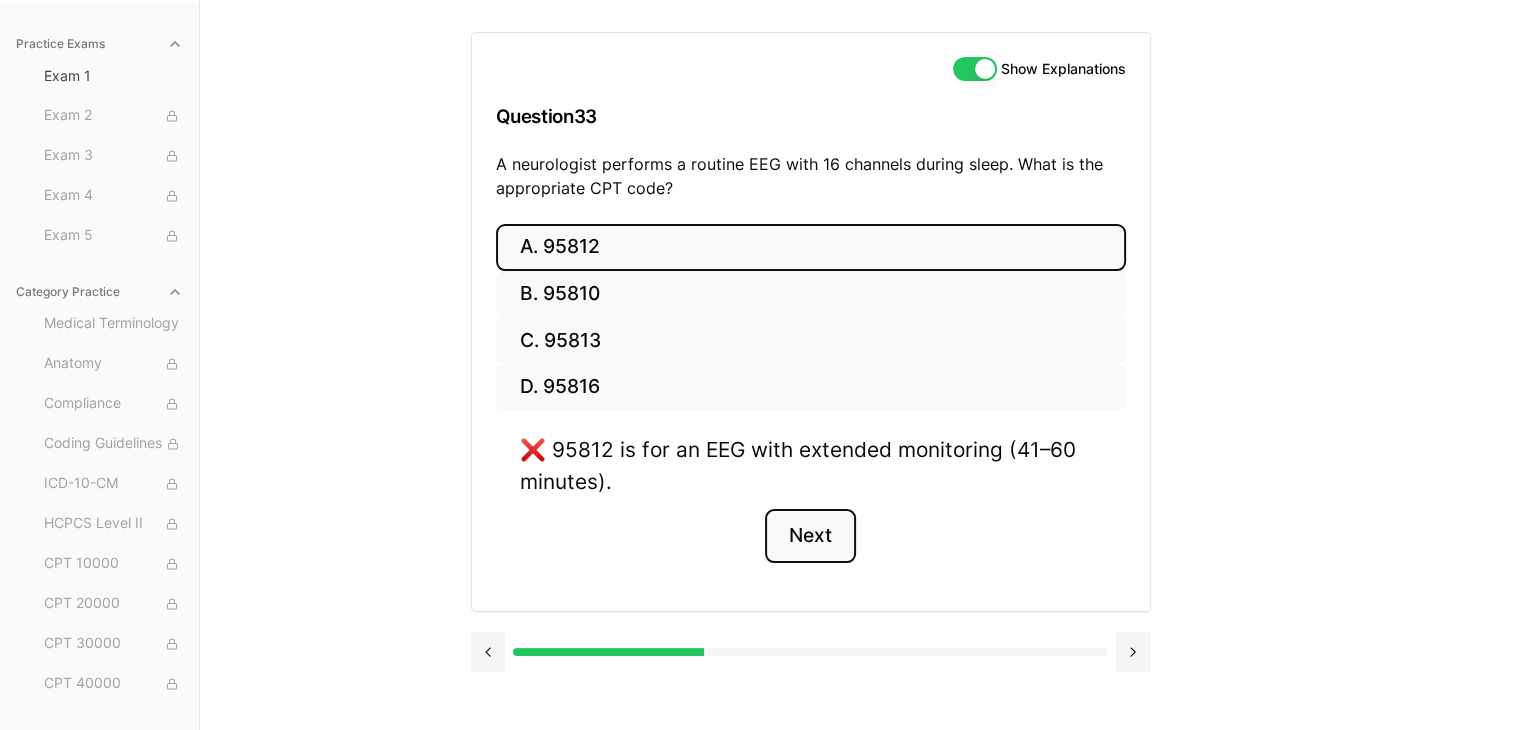 click on "Next" at bounding box center (810, 536) 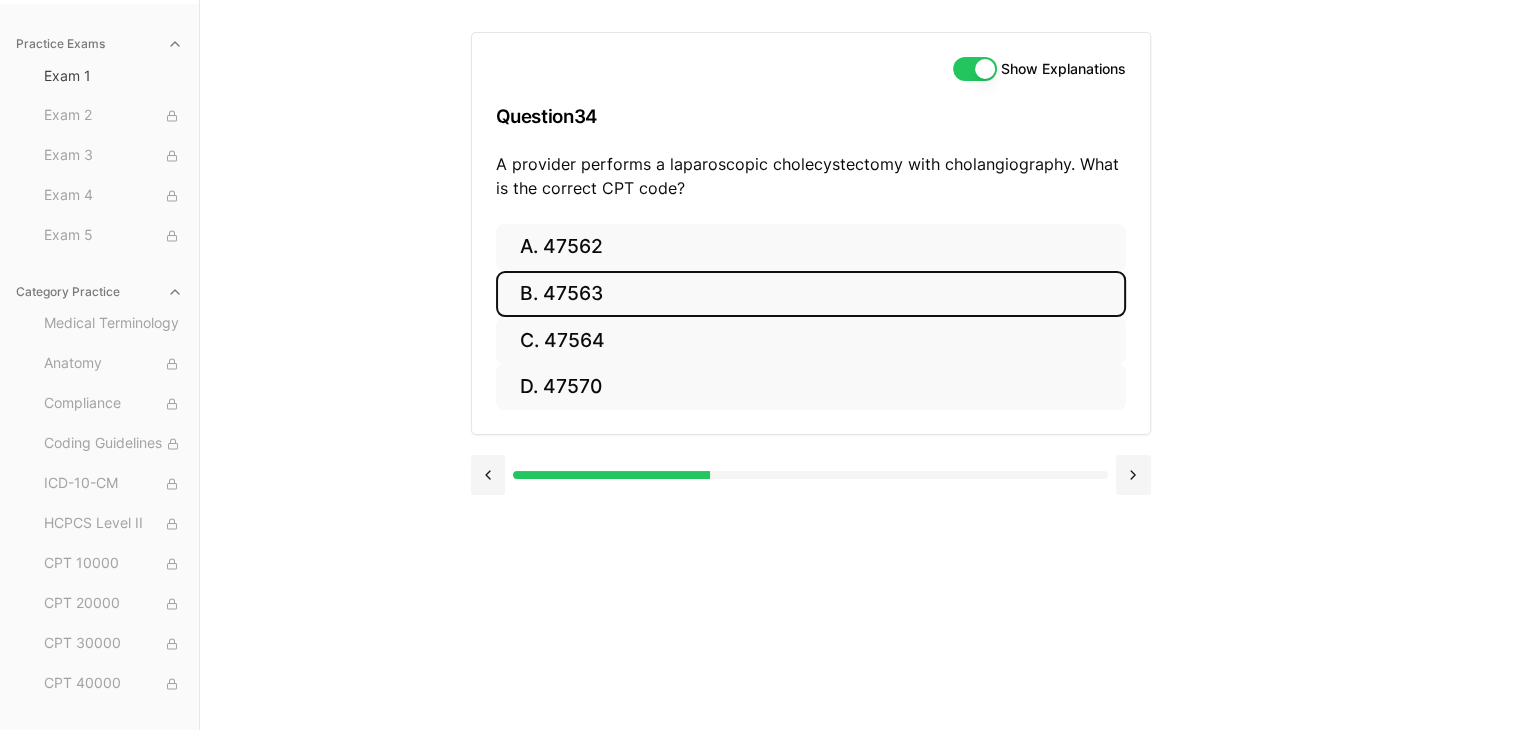 click on "B. 47563" at bounding box center (811, 294) 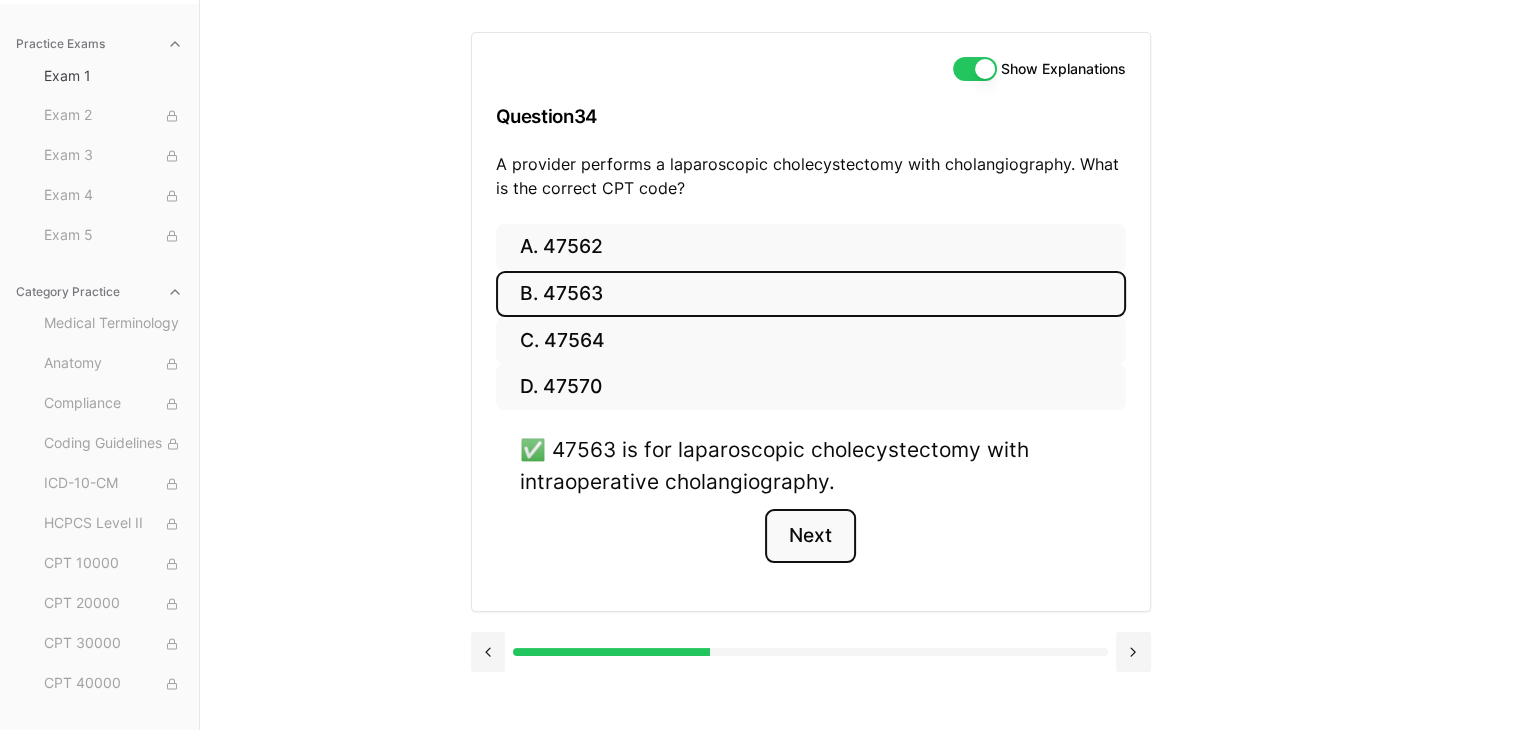 click on "Next" at bounding box center (810, 536) 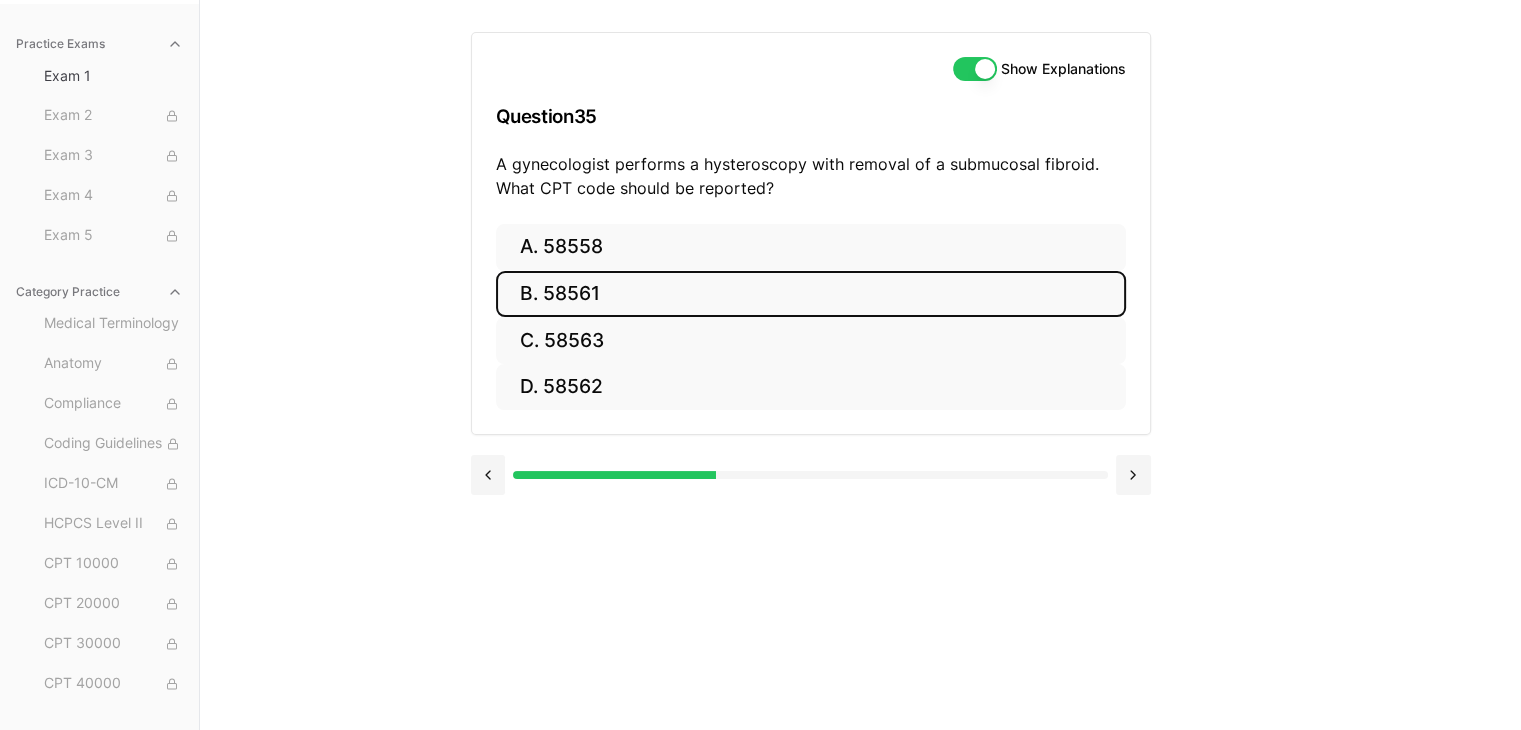 click on "B. 58561" at bounding box center [811, 294] 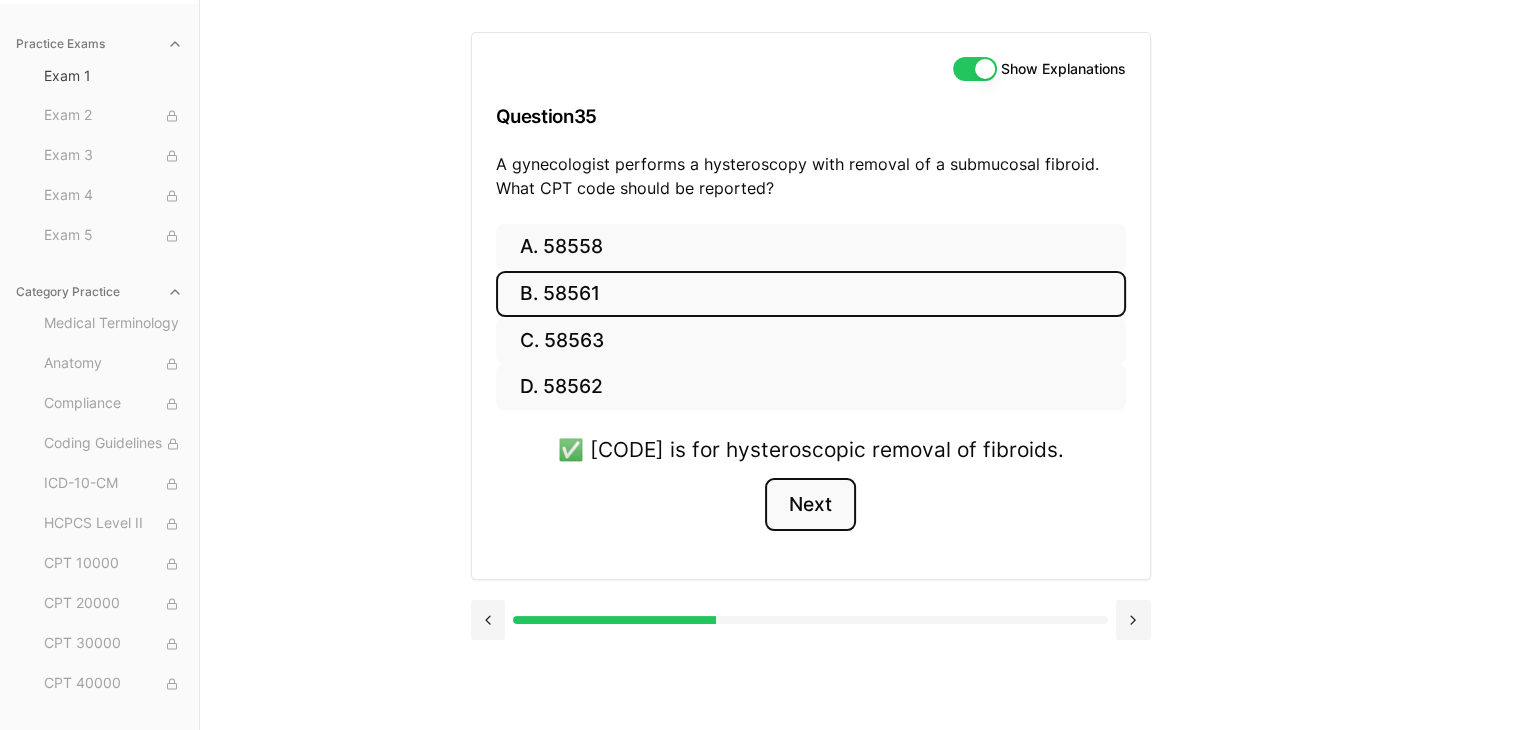 click on "Next" at bounding box center [810, 505] 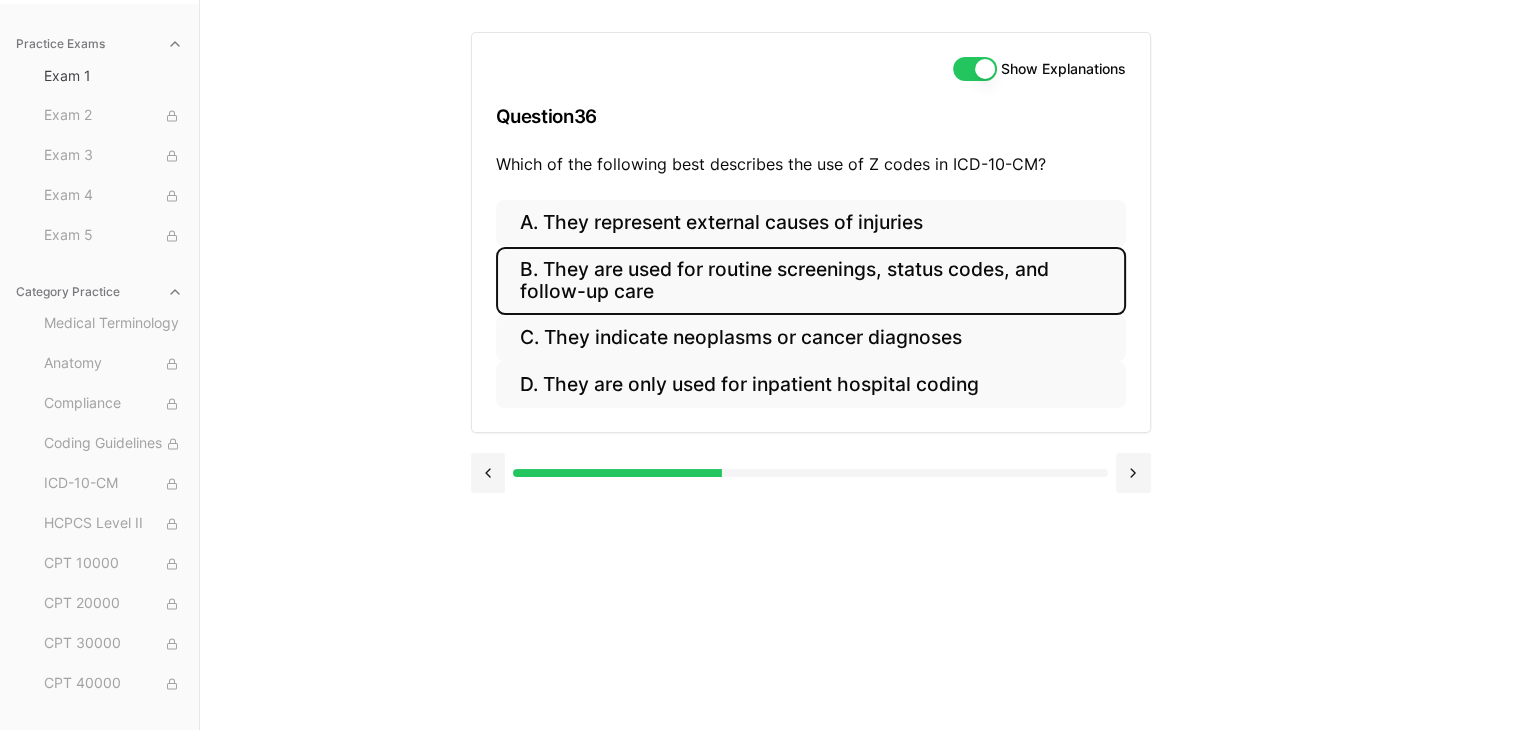 click on "B. They are used for routine screenings, status codes, and follow-up care" at bounding box center [811, 281] 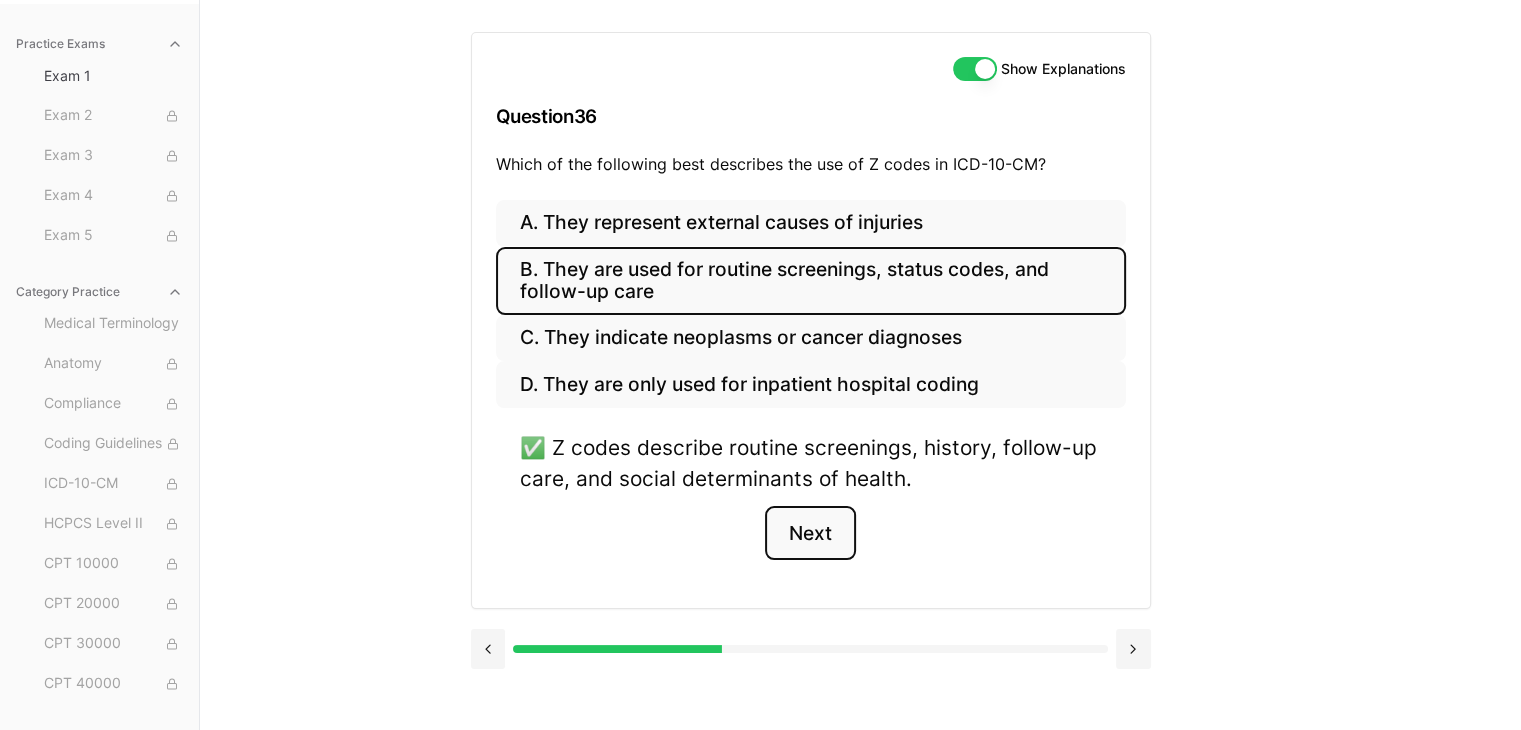 click on "Next" at bounding box center [810, 533] 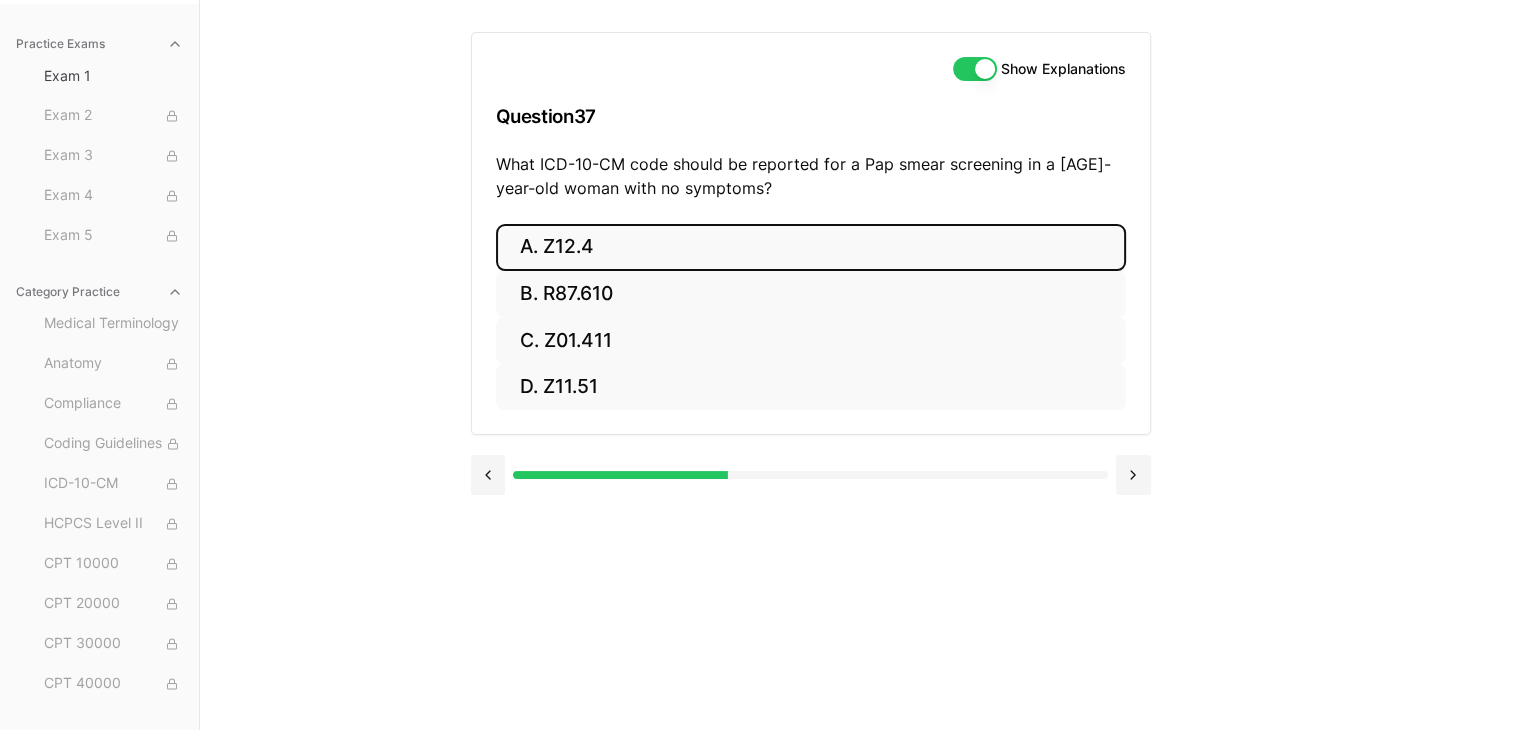 click on "A. Z12.4" at bounding box center (811, 247) 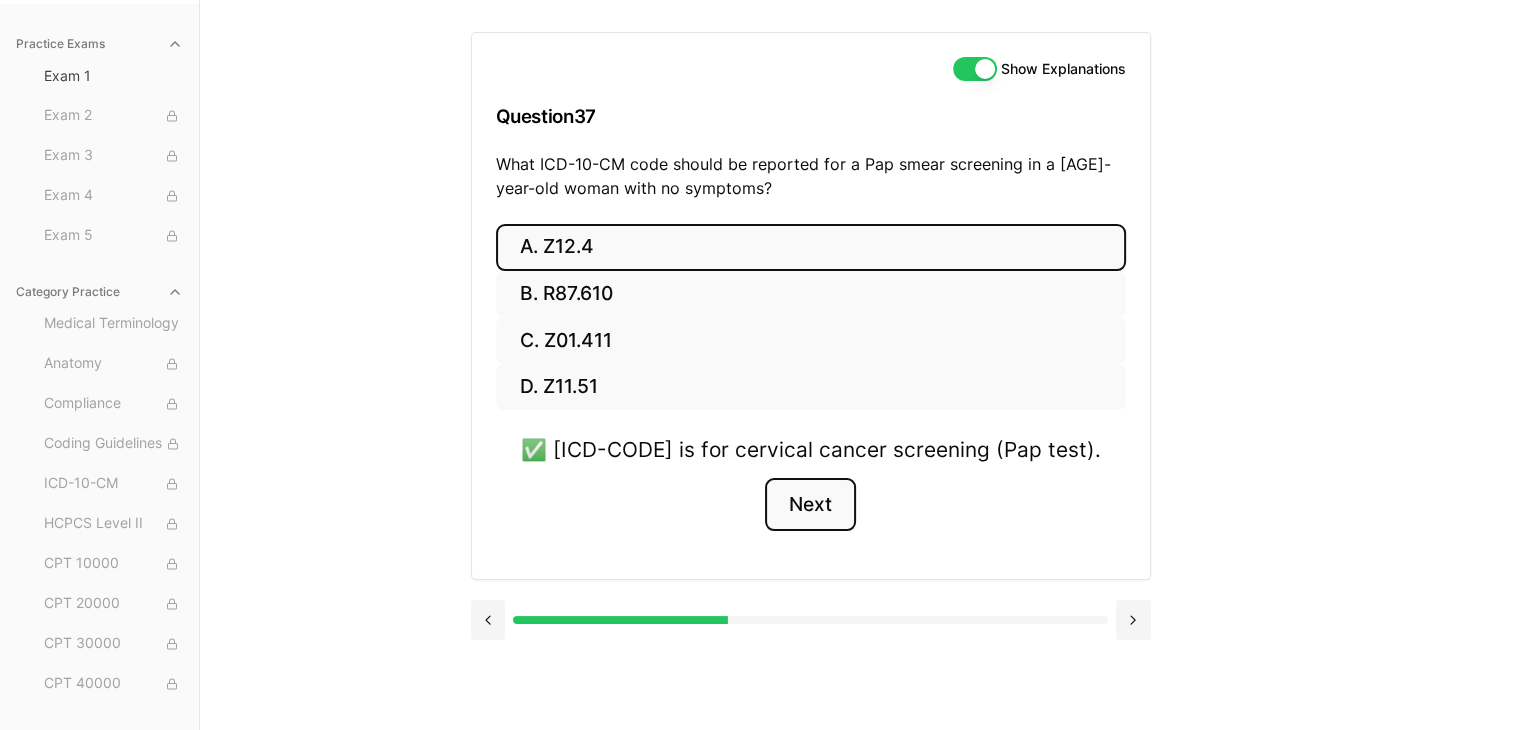 click on "Next" at bounding box center (810, 505) 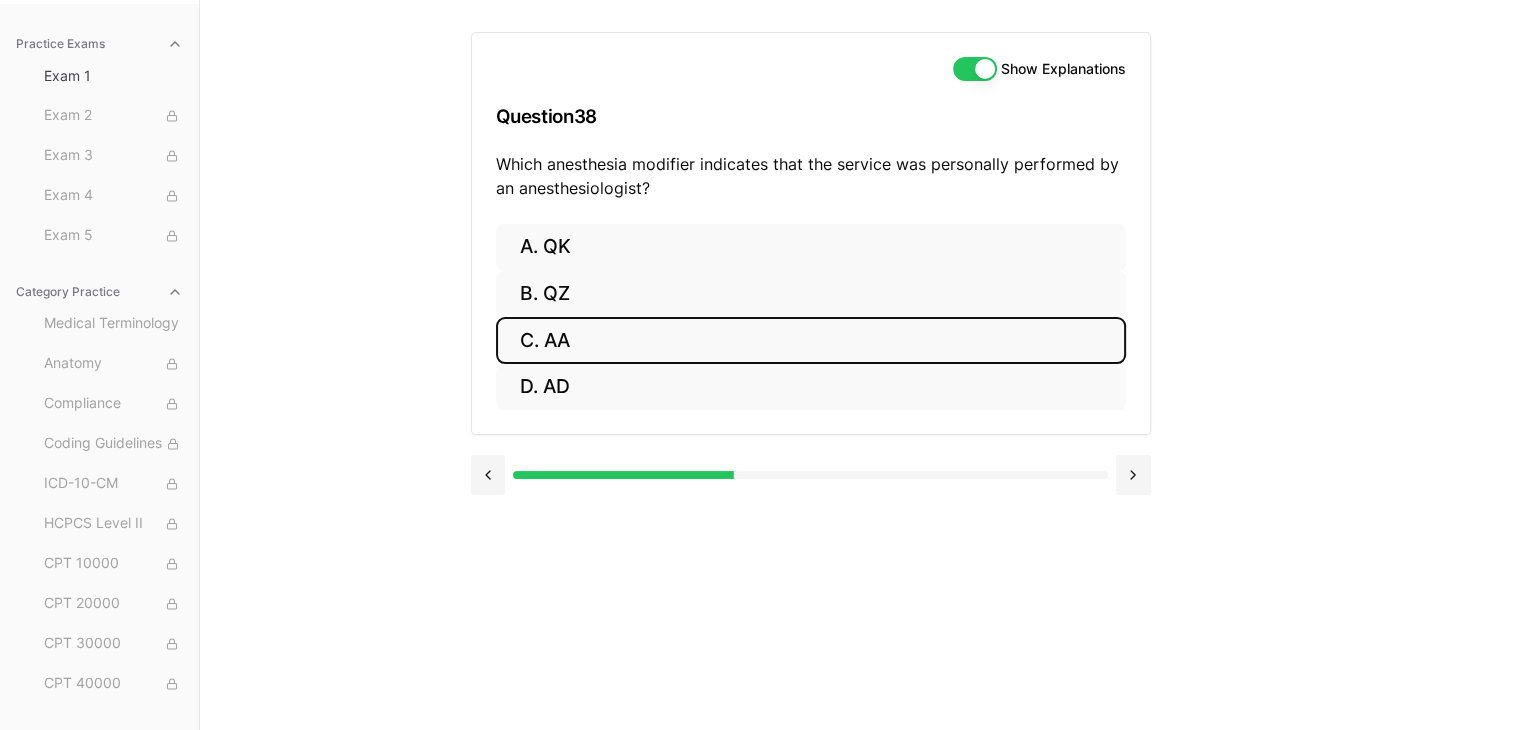 click on "C. AA" at bounding box center (811, 340) 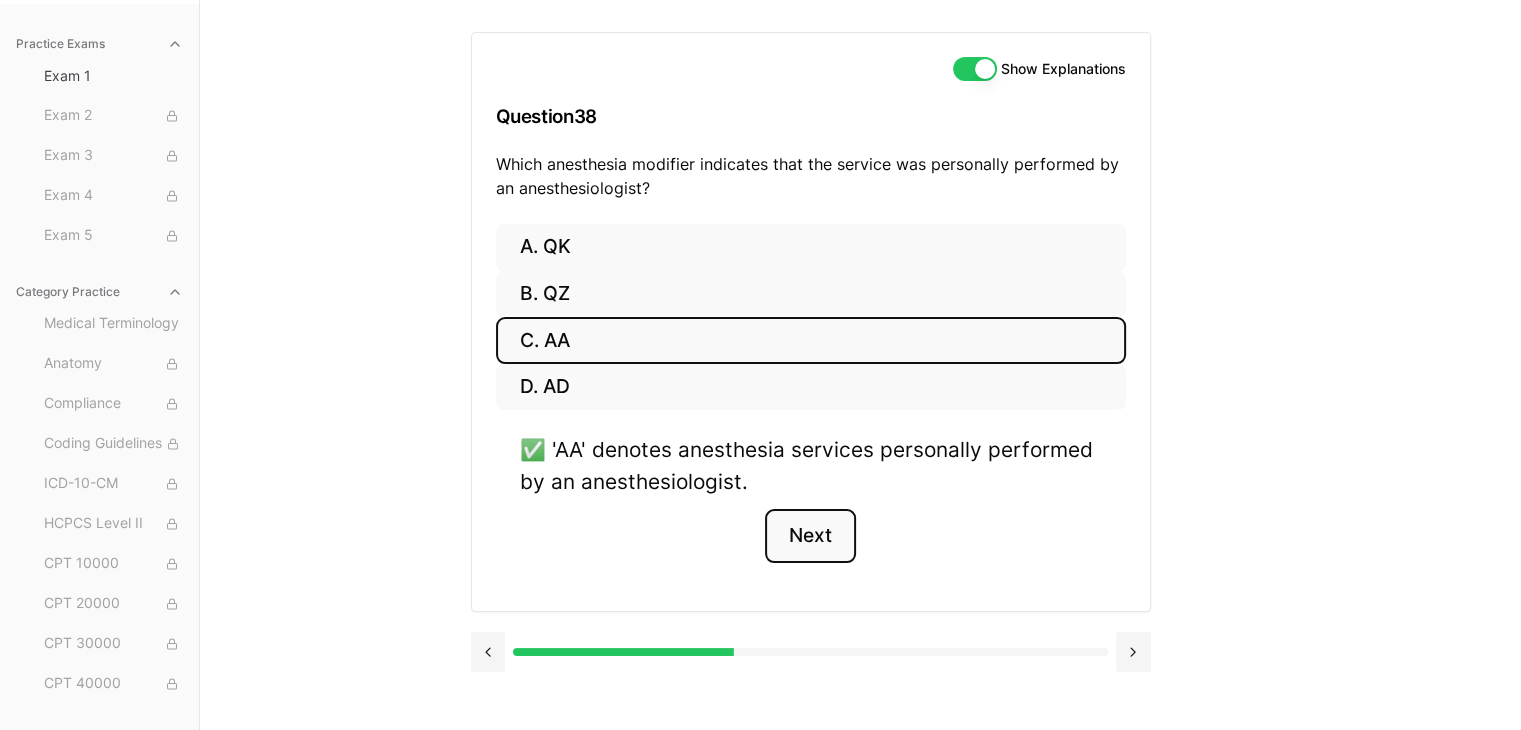 click on "Next" at bounding box center [810, 536] 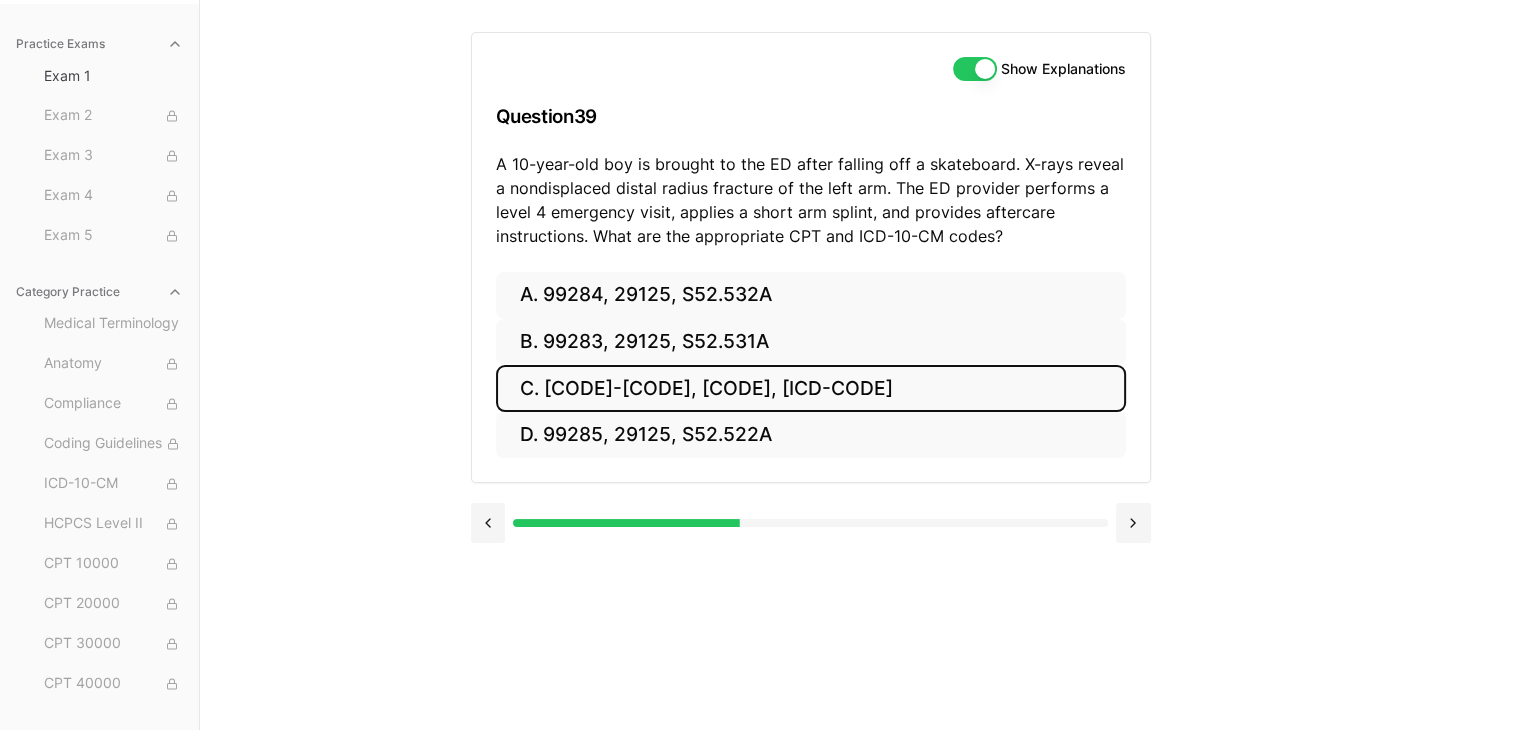 click on "C. [CODE]-[CODE], [CODE], [ICD-CODE]" at bounding box center (811, 388) 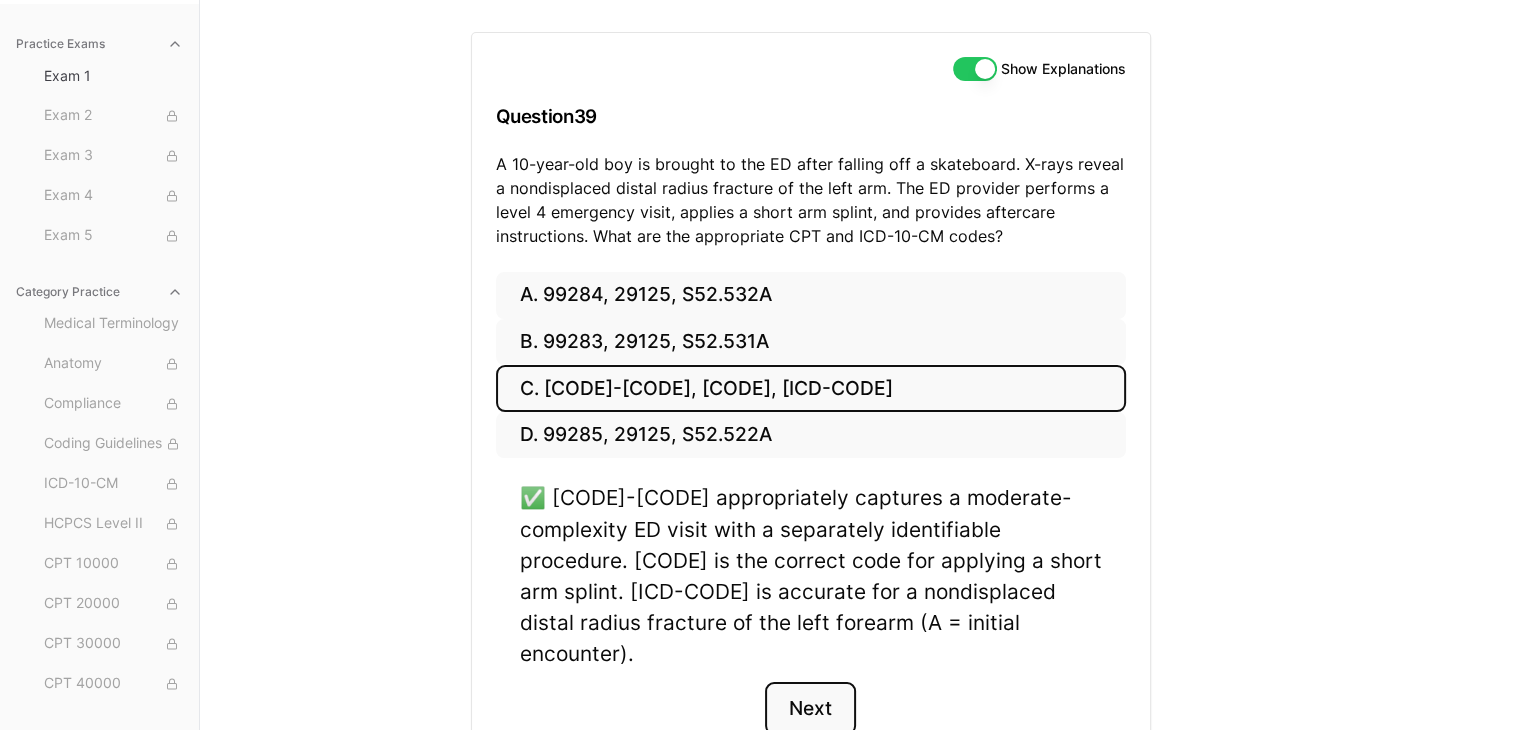 click on "Next" at bounding box center (810, 709) 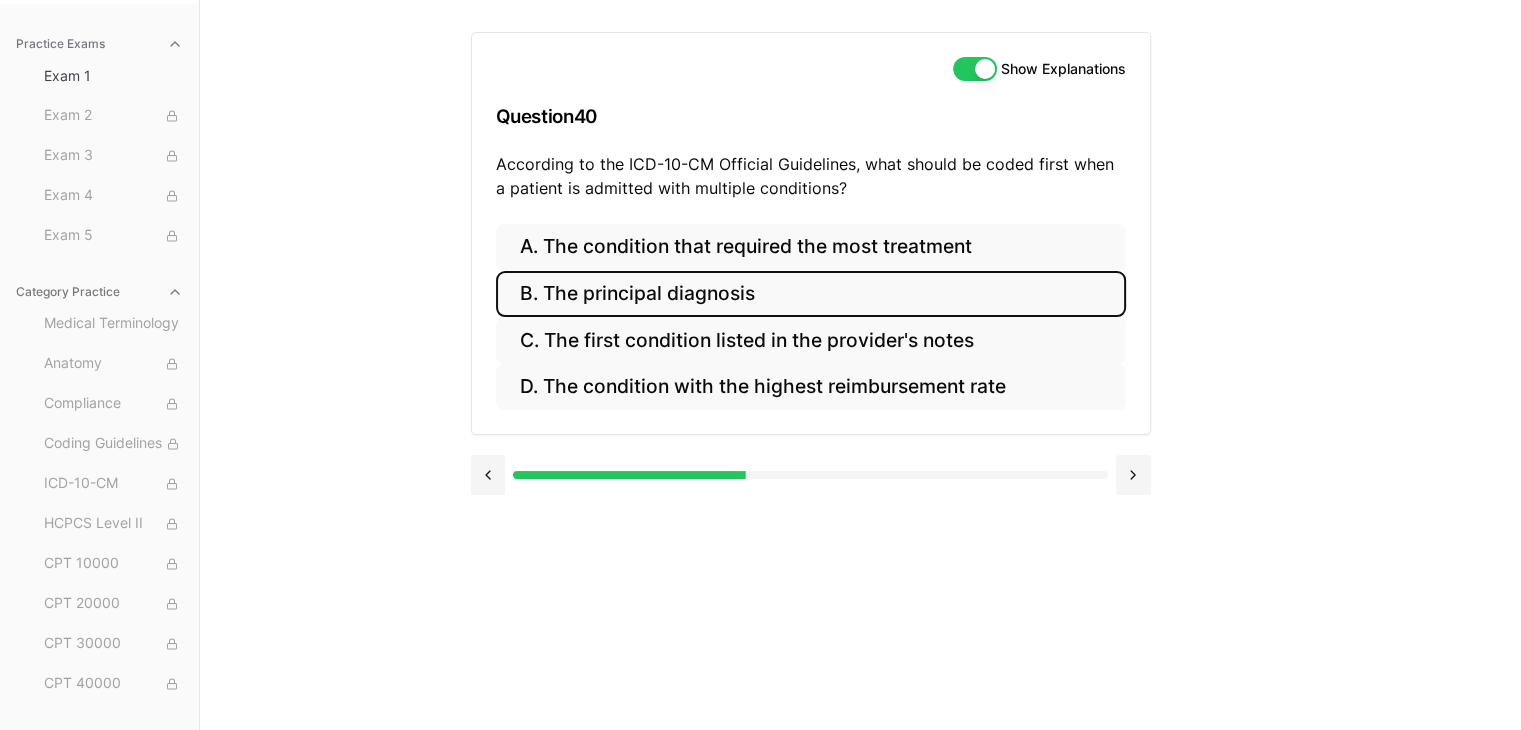 click on "B. The principal diagnosis" at bounding box center (811, 294) 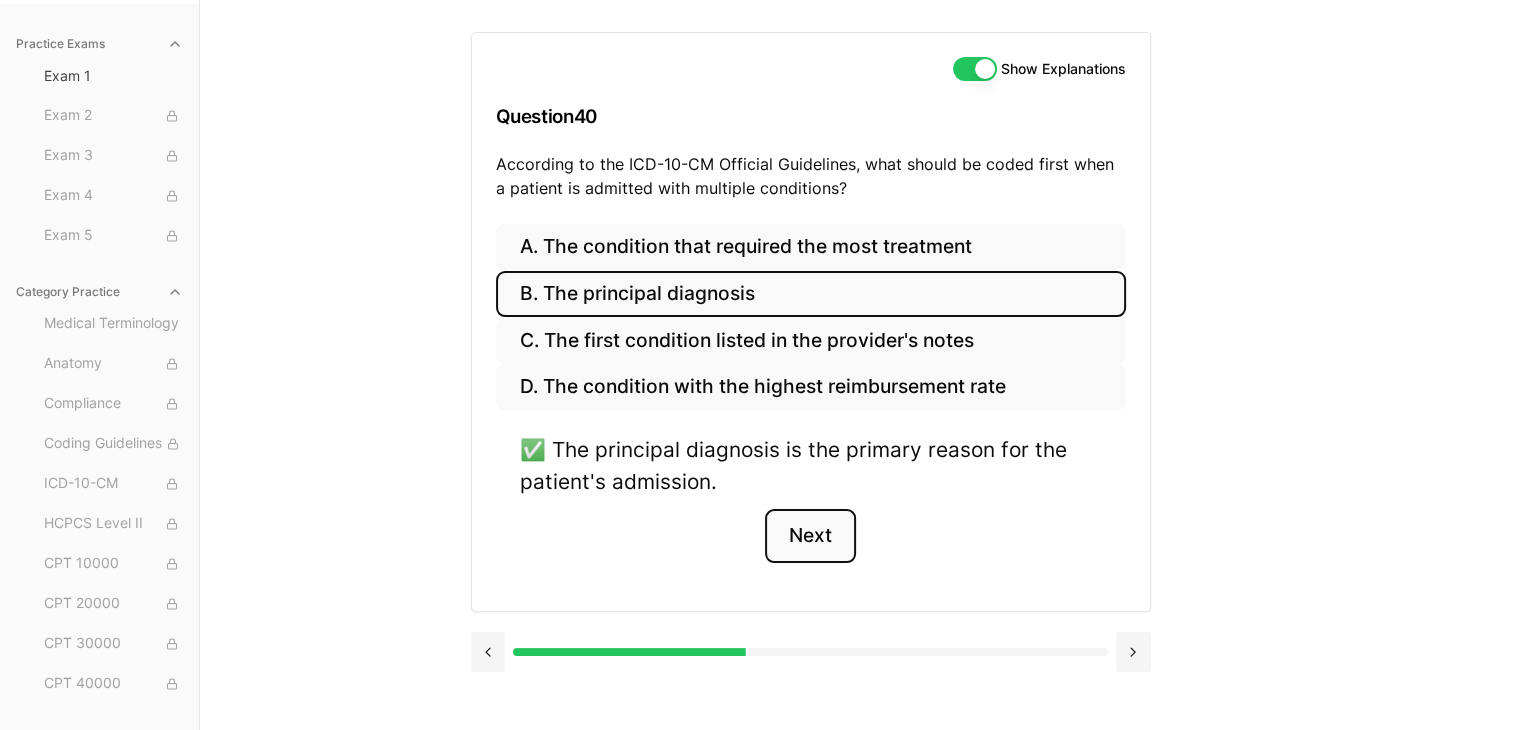 click on "Next" at bounding box center [810, 536] 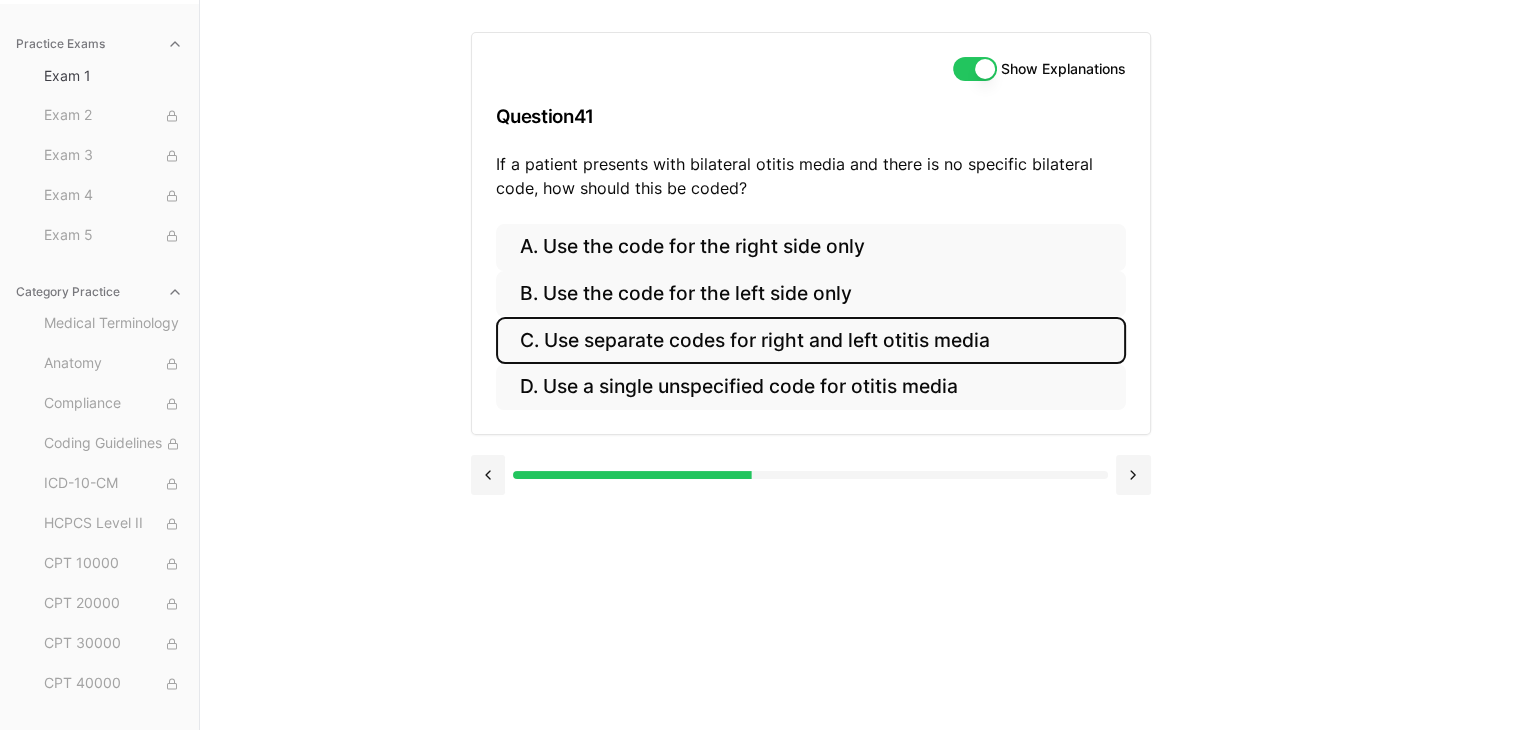 click on "C. Use separate codes for right and left otitis media" at bounding box center (811, 340) 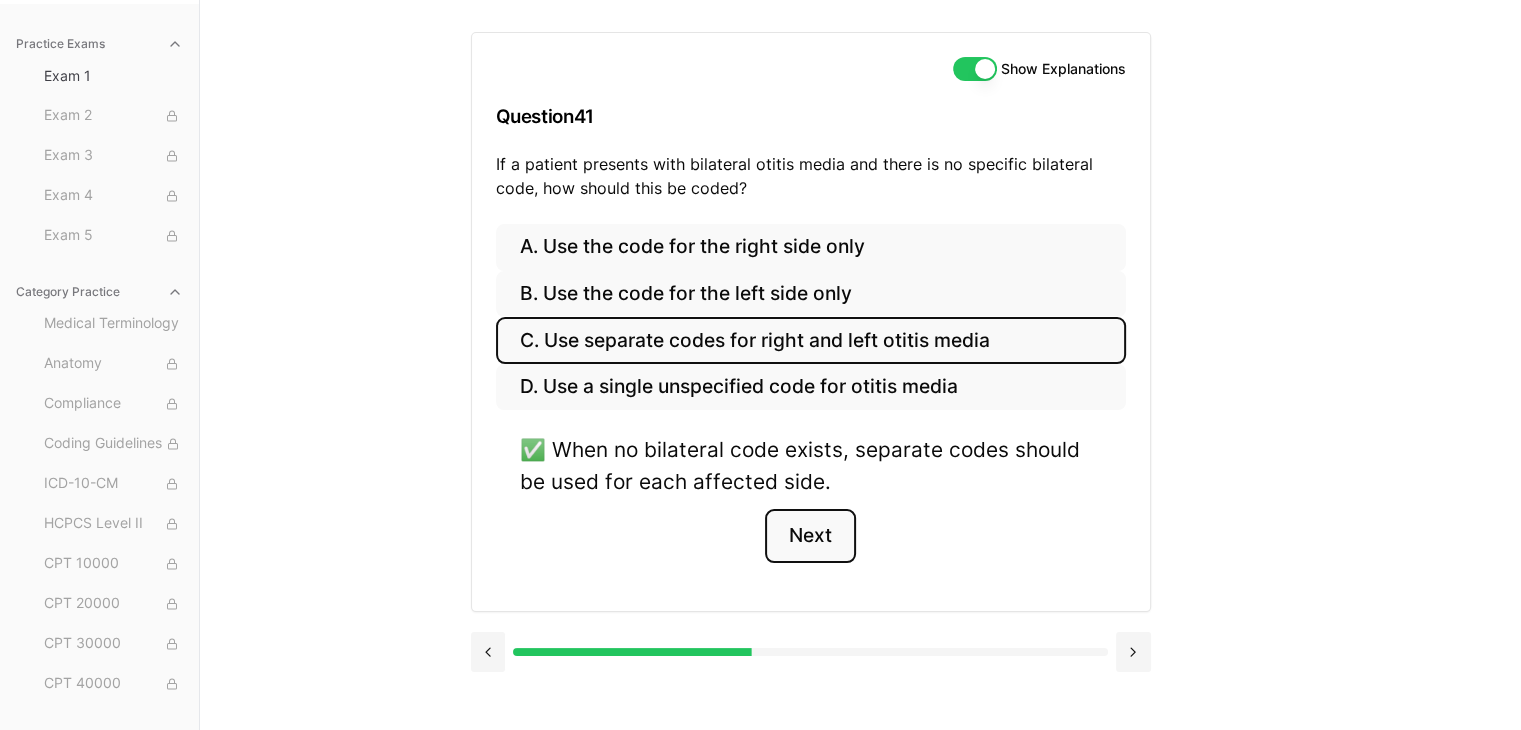 click on "Next" at bounding box center [810, 536] 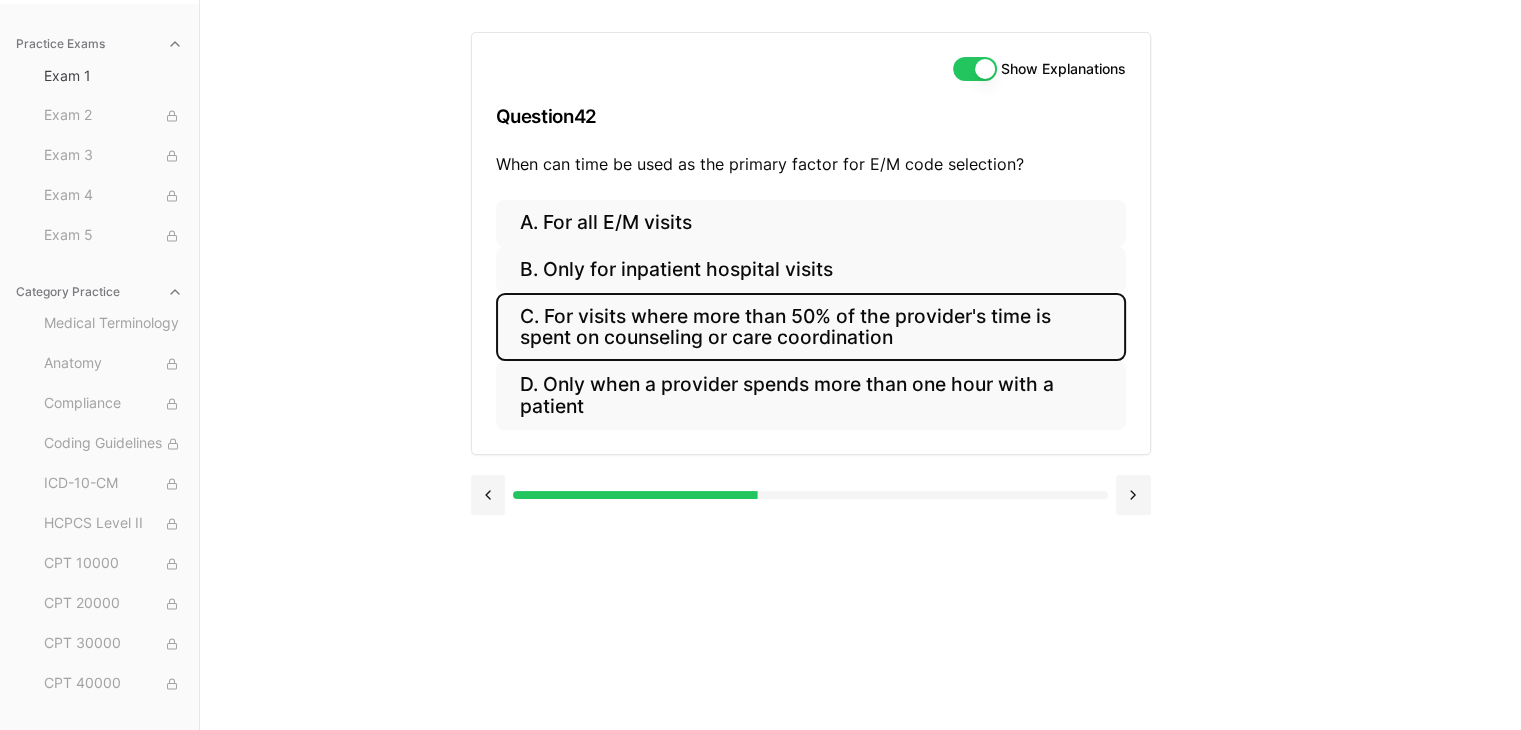 click on "C. For visits where more than 50% of the provider's time is spent on counseling or care coordination" at bounding box center (811, 327) 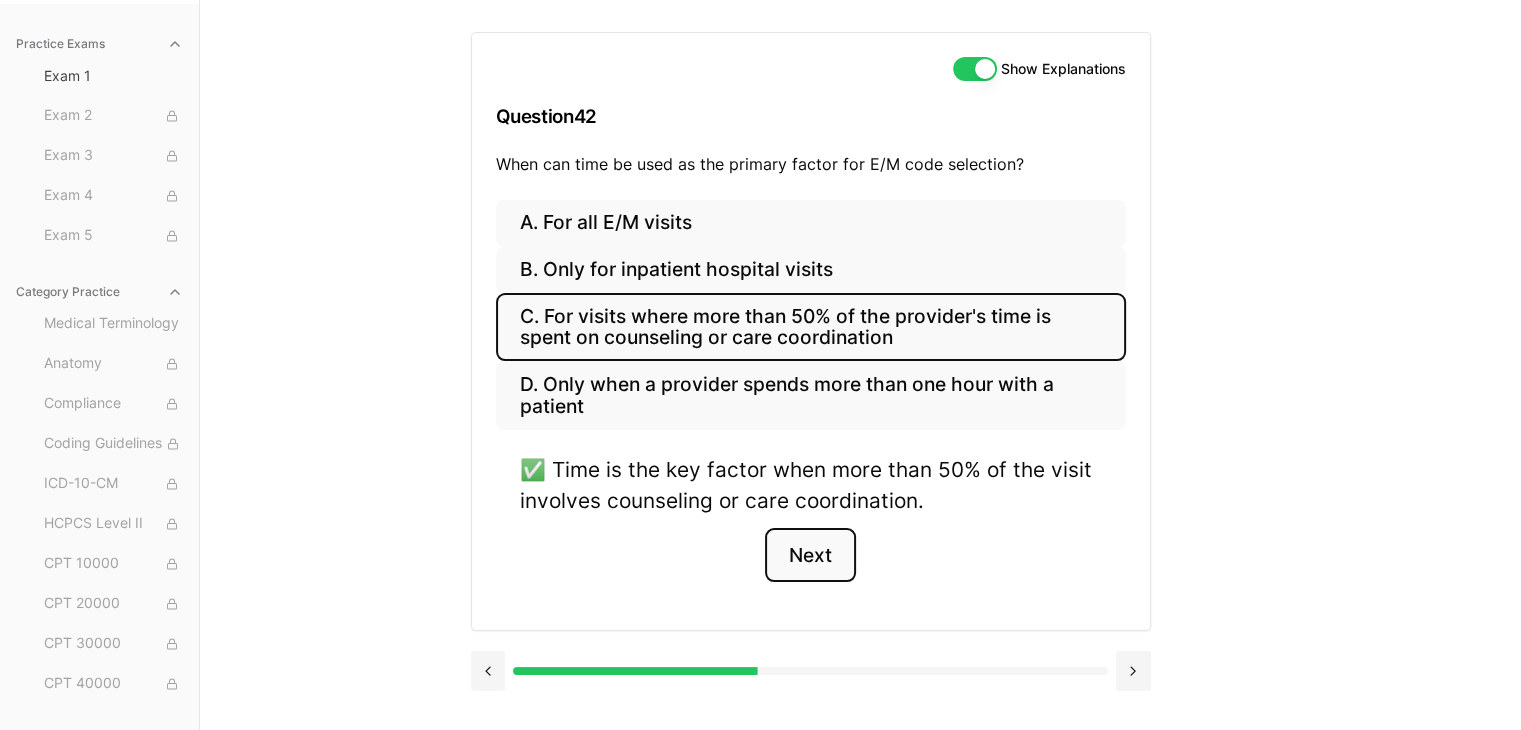 click on "Next" at bounding box center [810, 555] 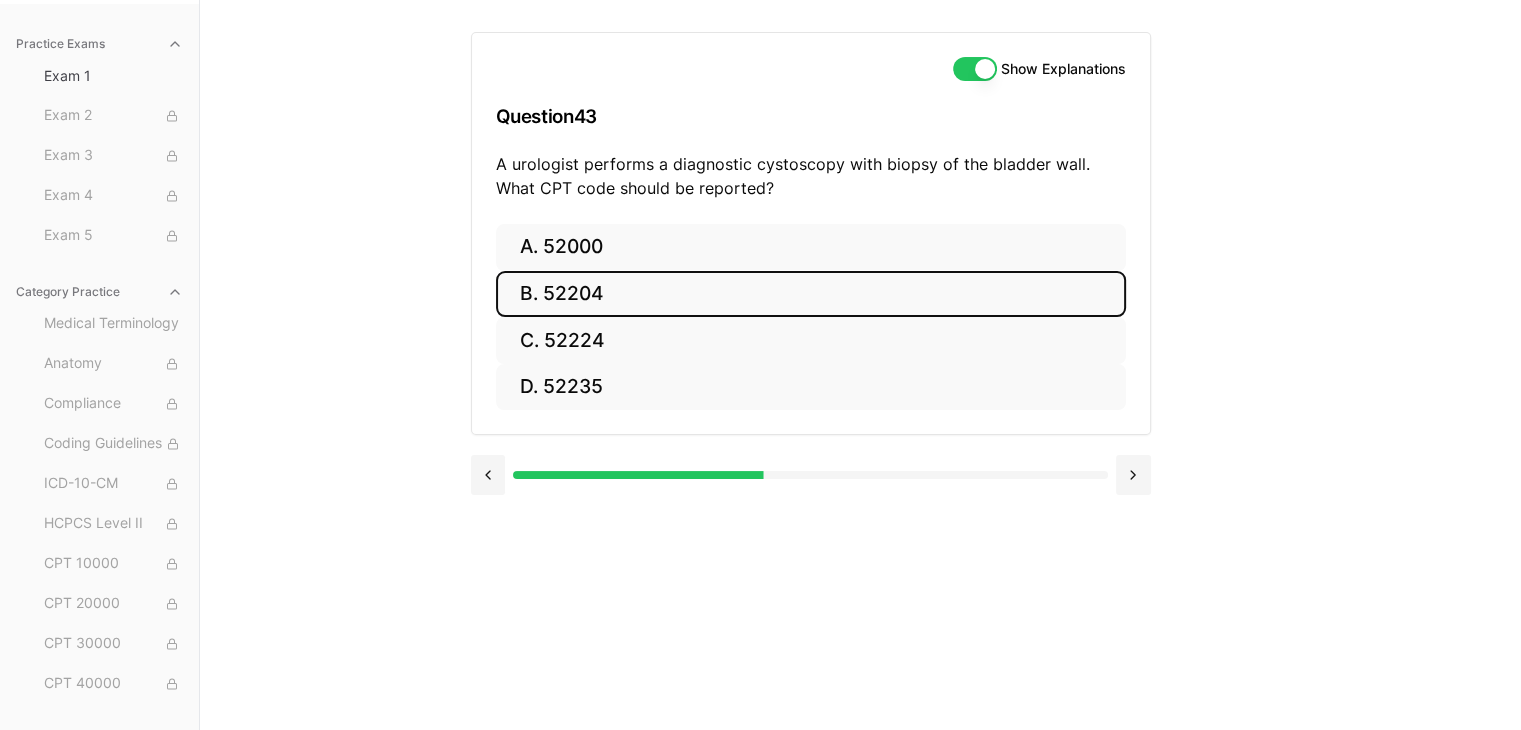 click on "B. 52204" at bounding box center (811, 294) 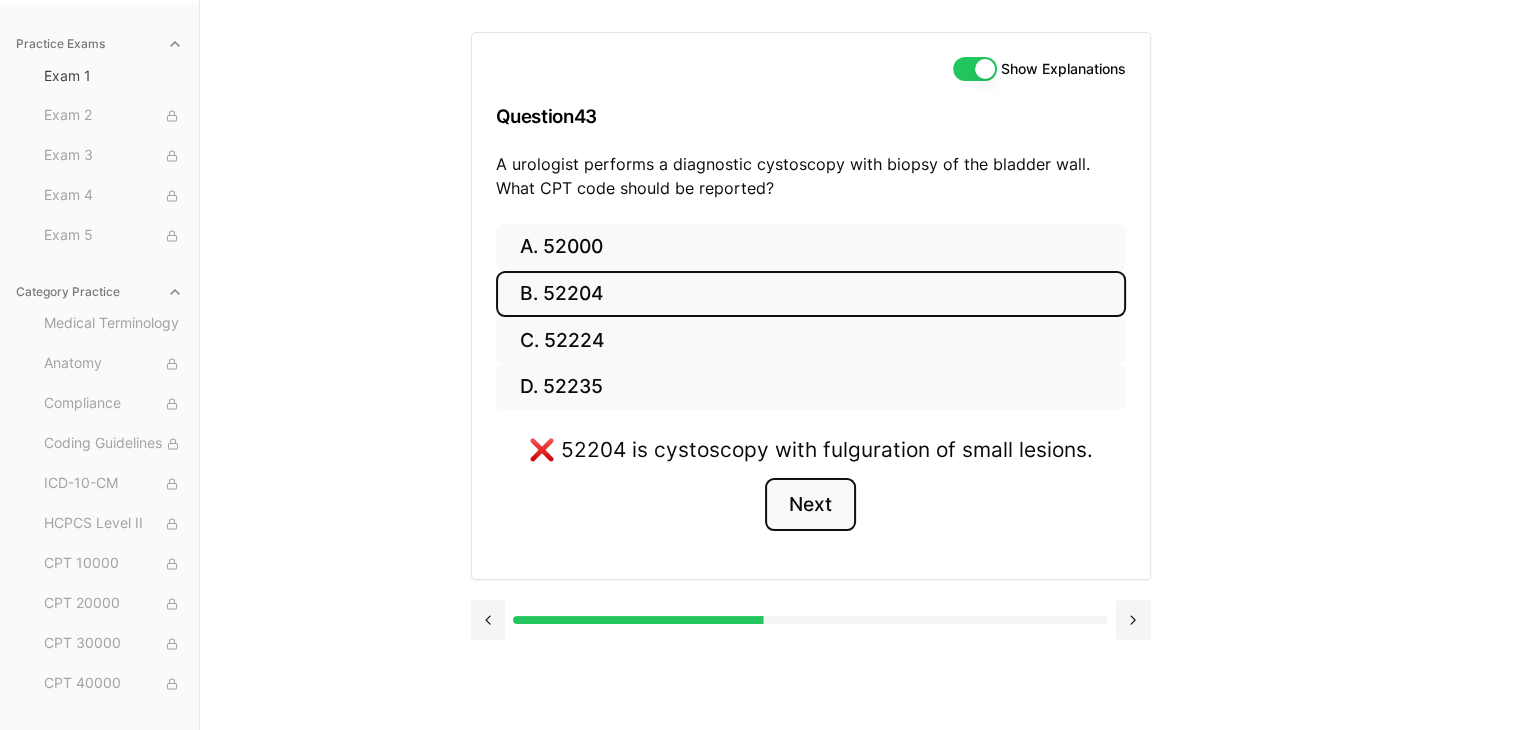 click on "Next" at bounding box center [810, 505] 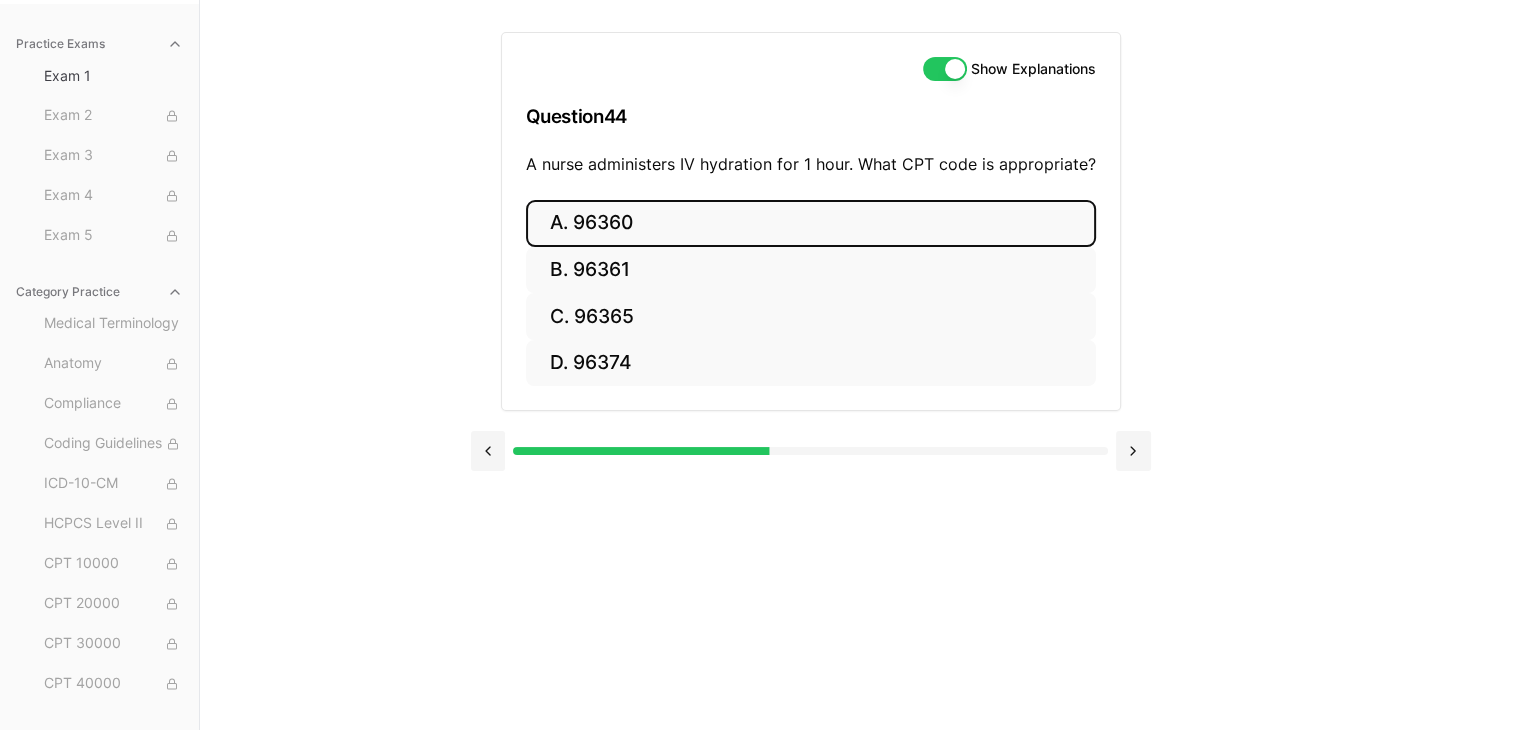 click on "A. 96360" at bounding box center (811, 223) 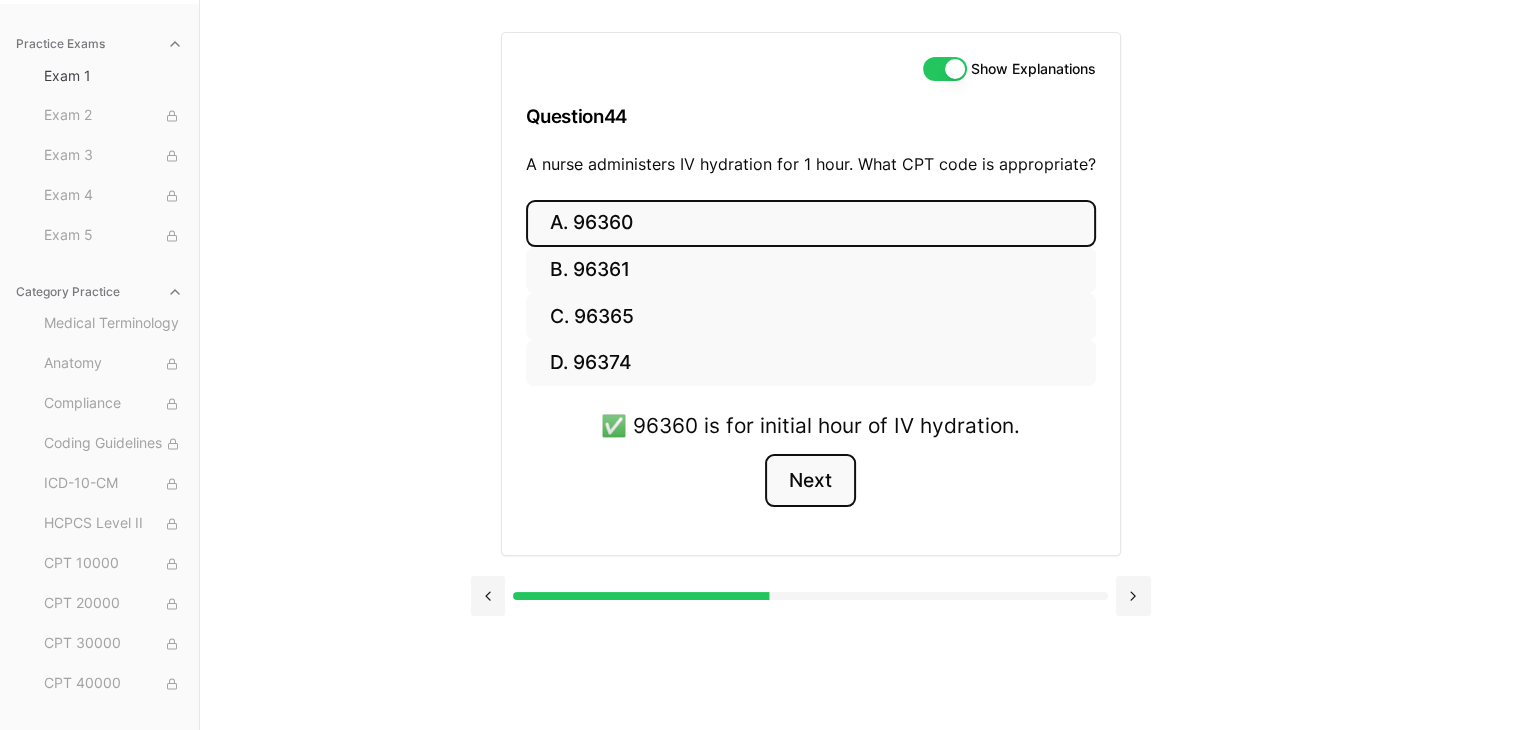 click on "Next" at bounding box center [810, 481] 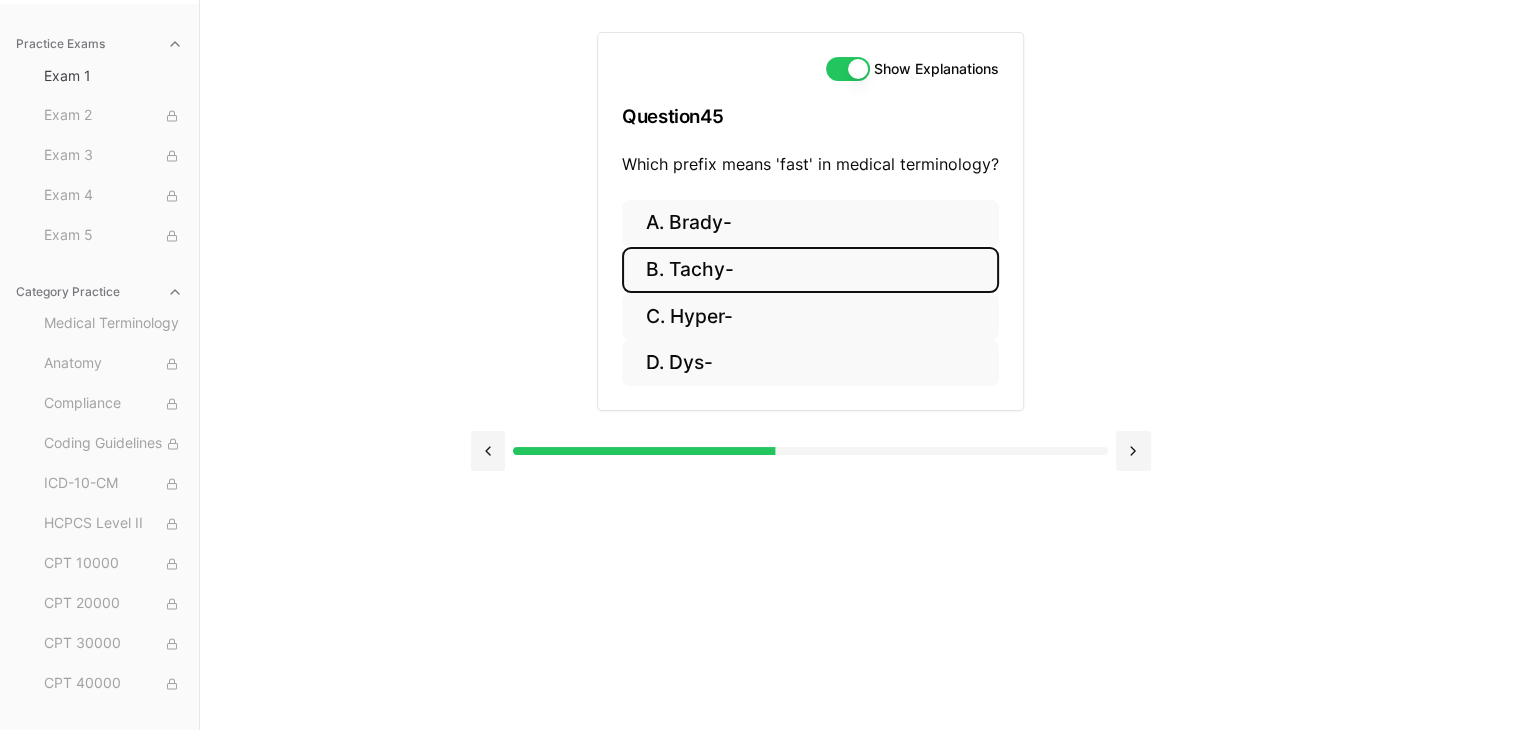click on "B. Tachy-" at bounding box center (810, 270) 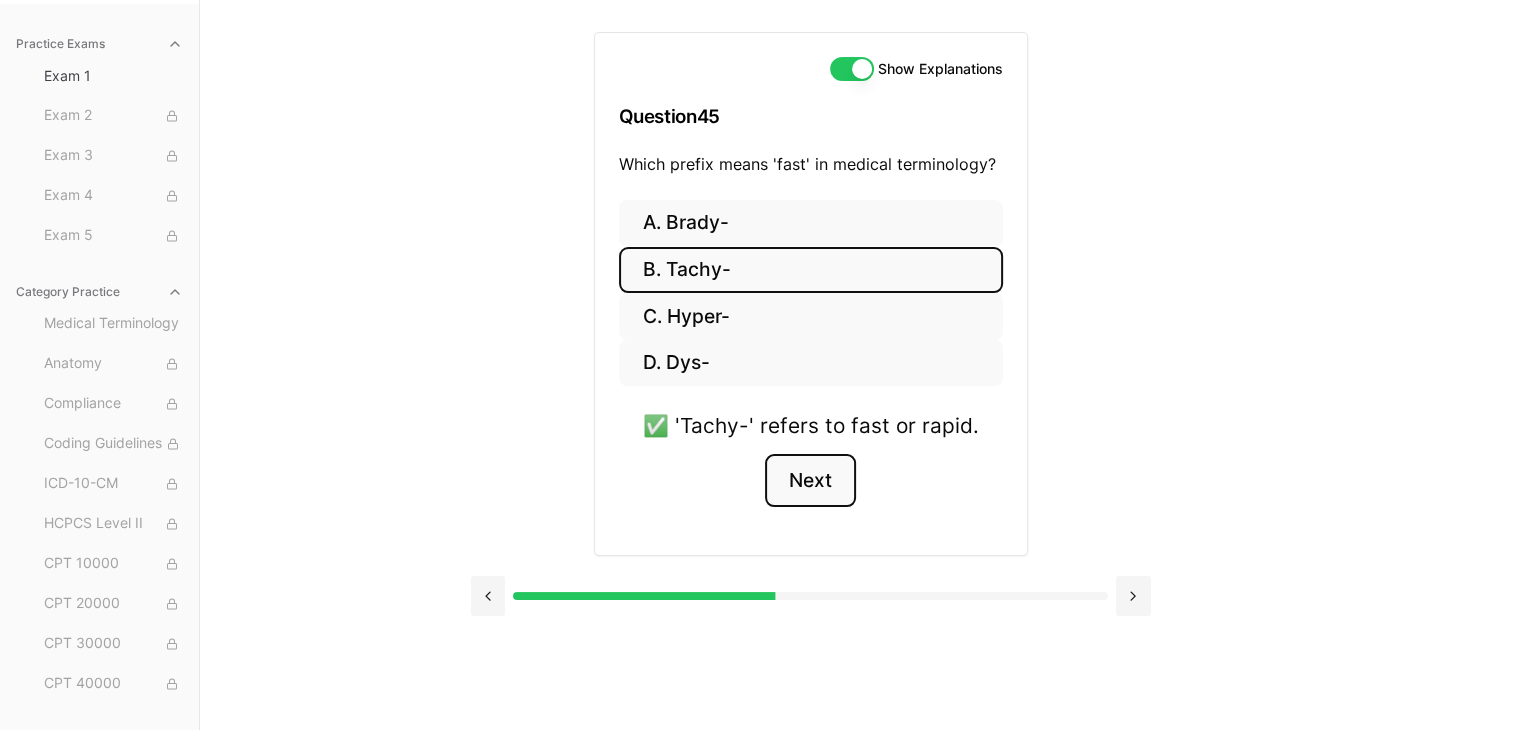 click on "Next" at bounding box center (810, 481) 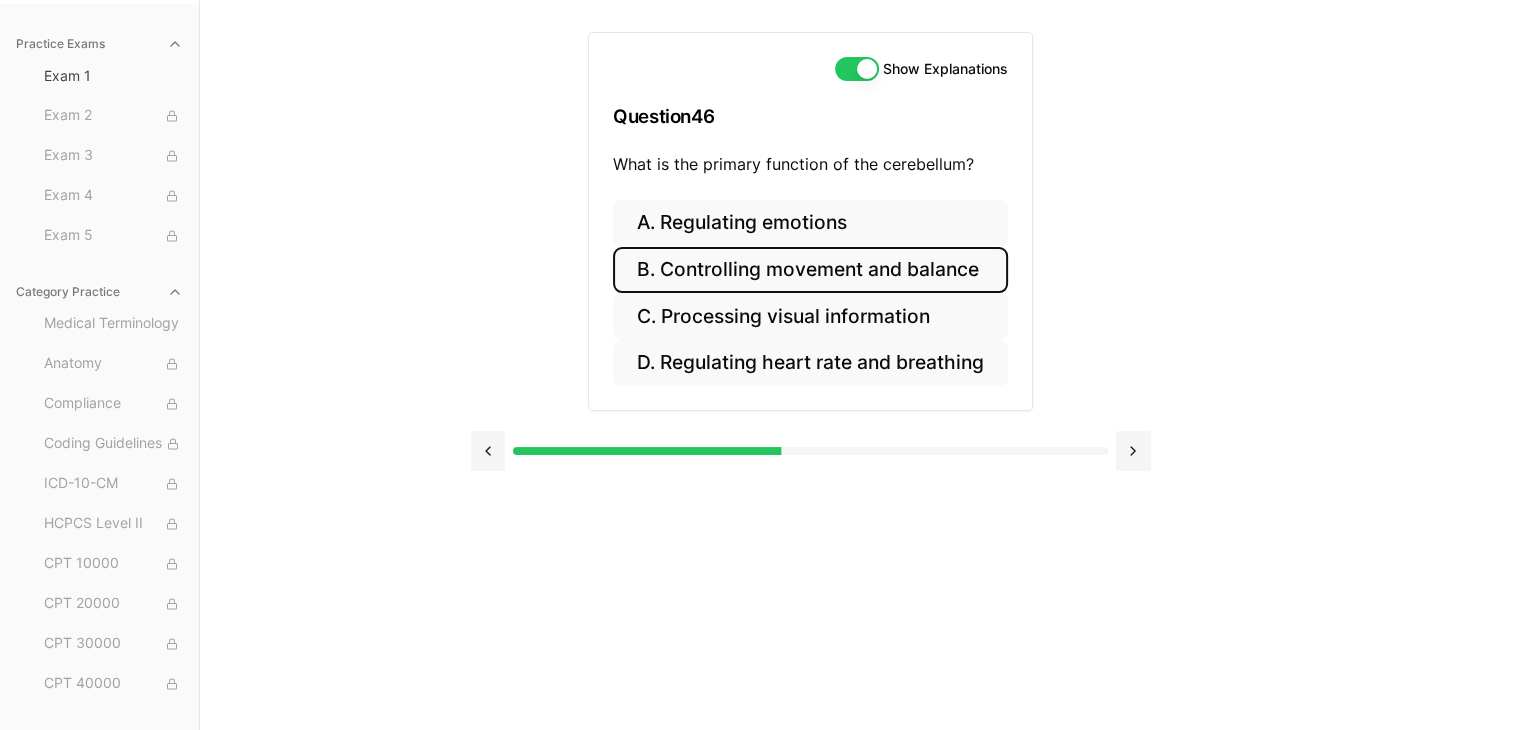 click on "B. Controlling movement and balance" at bounding box center (810, 270) 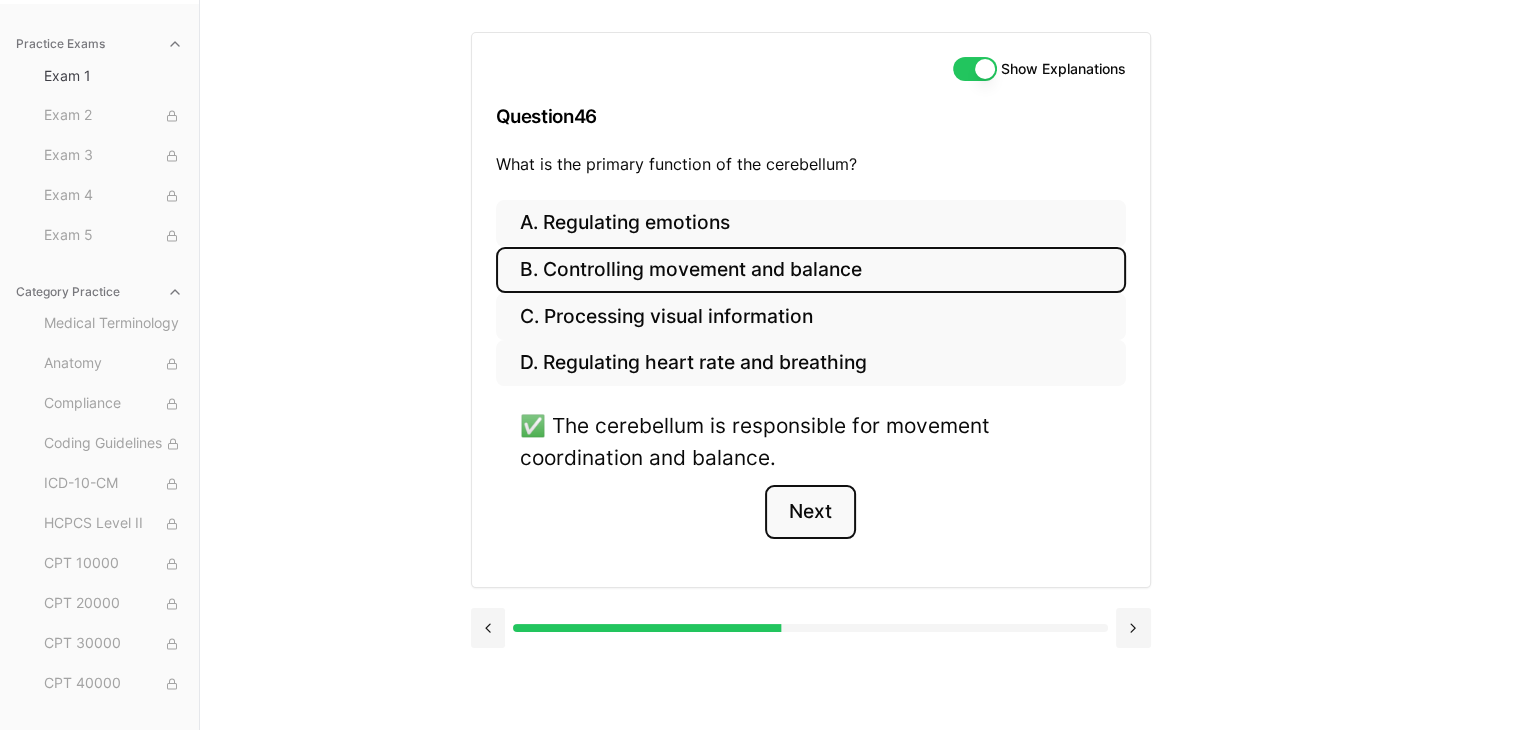 click on "Next" at bounding box center [810, 512] 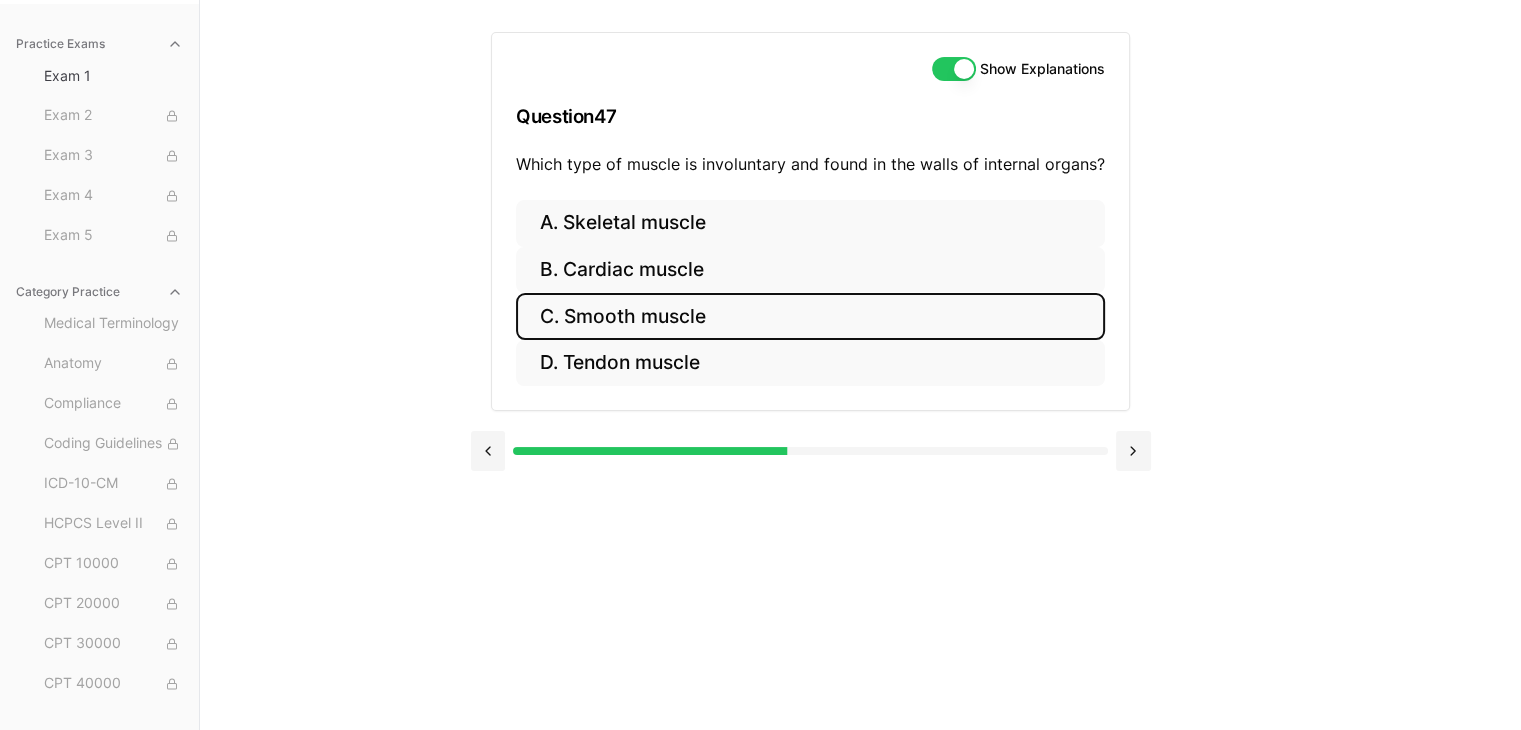 click on "C. Smooth muscle" at bounding box center [810, 316] 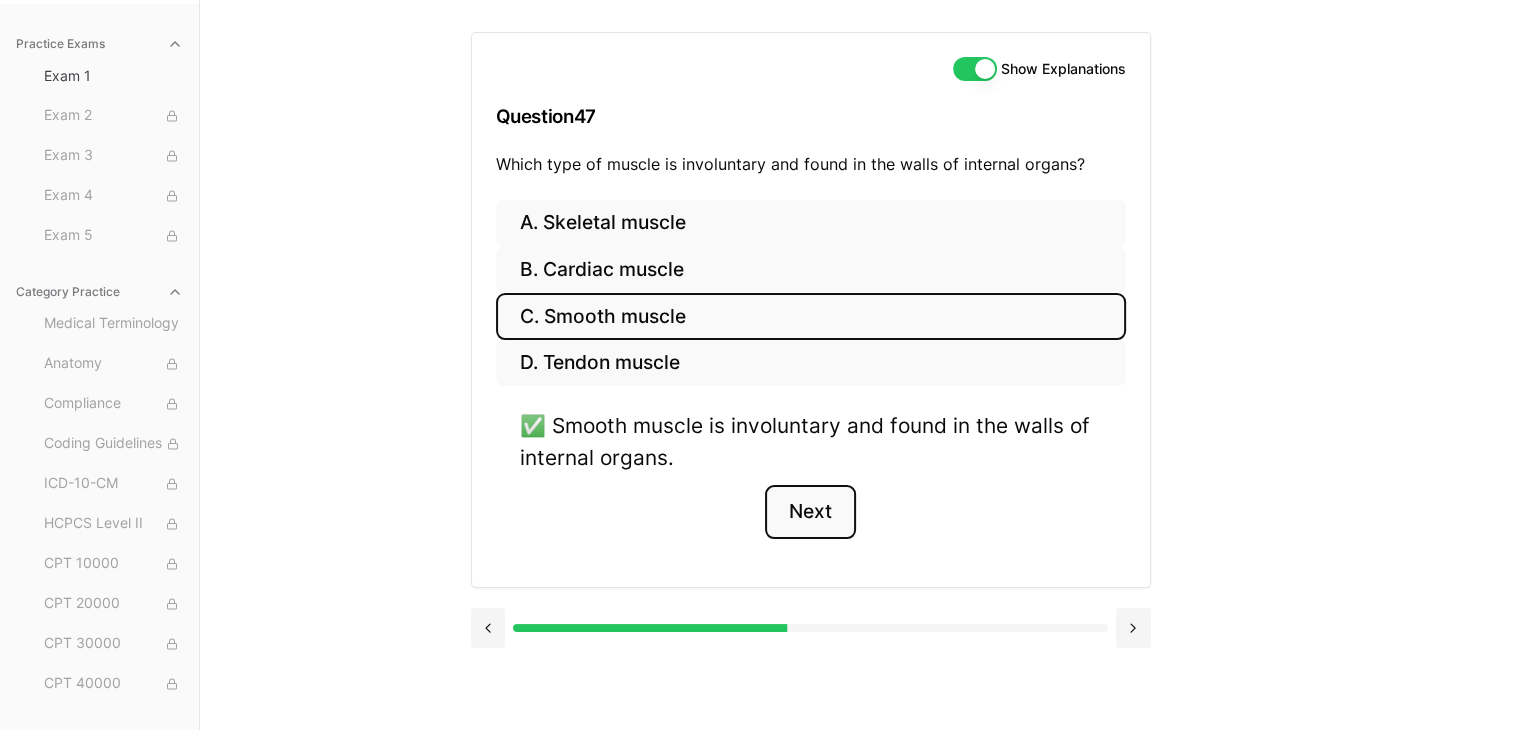 click on "Next" at bounding box center (810, 512) 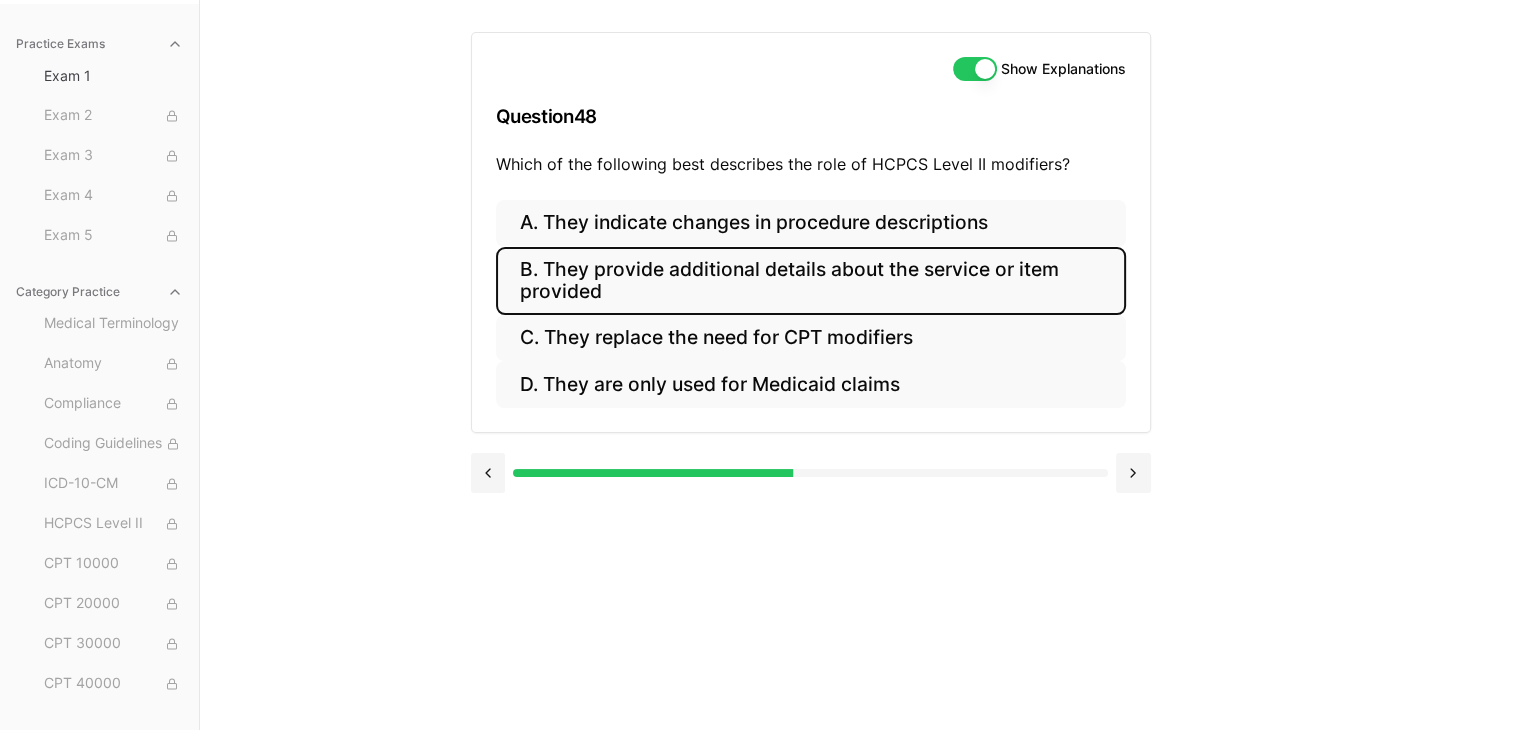 click on "B. They provide additional details about the service or item provided" at bounding box center (811, 281) 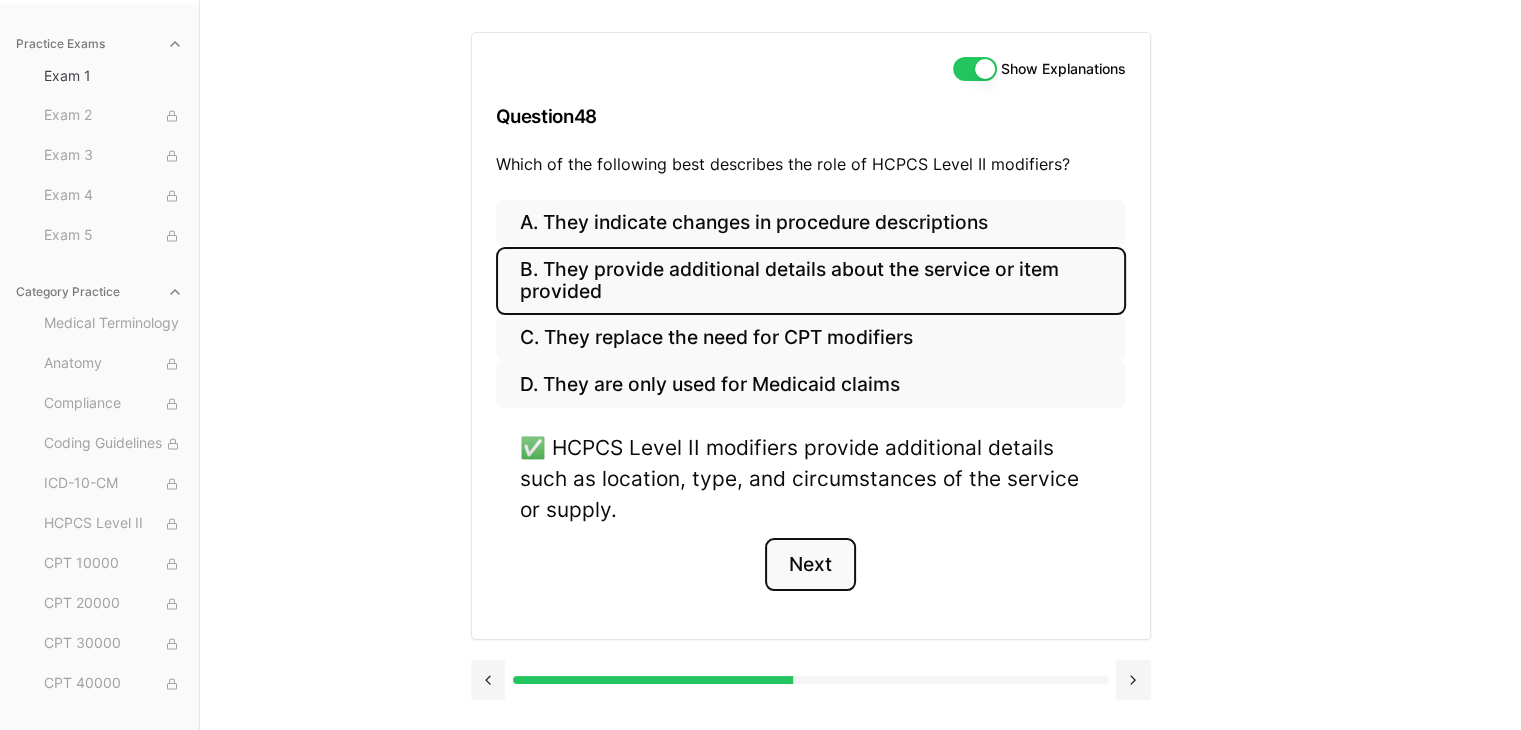 click on "Next" at bounding box center [810, 565] 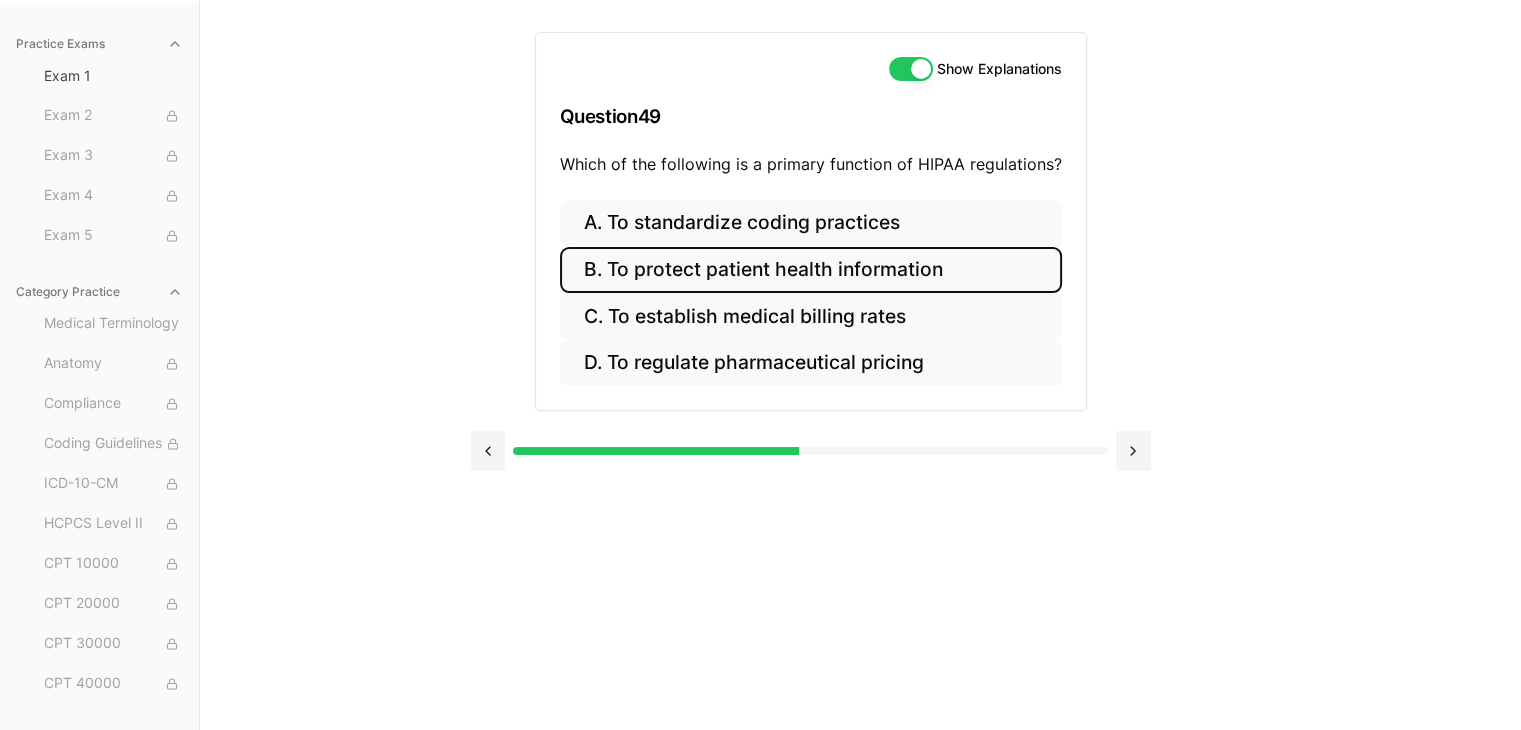 click on "B. To protect patient health information" at bounding box center [811, 270] 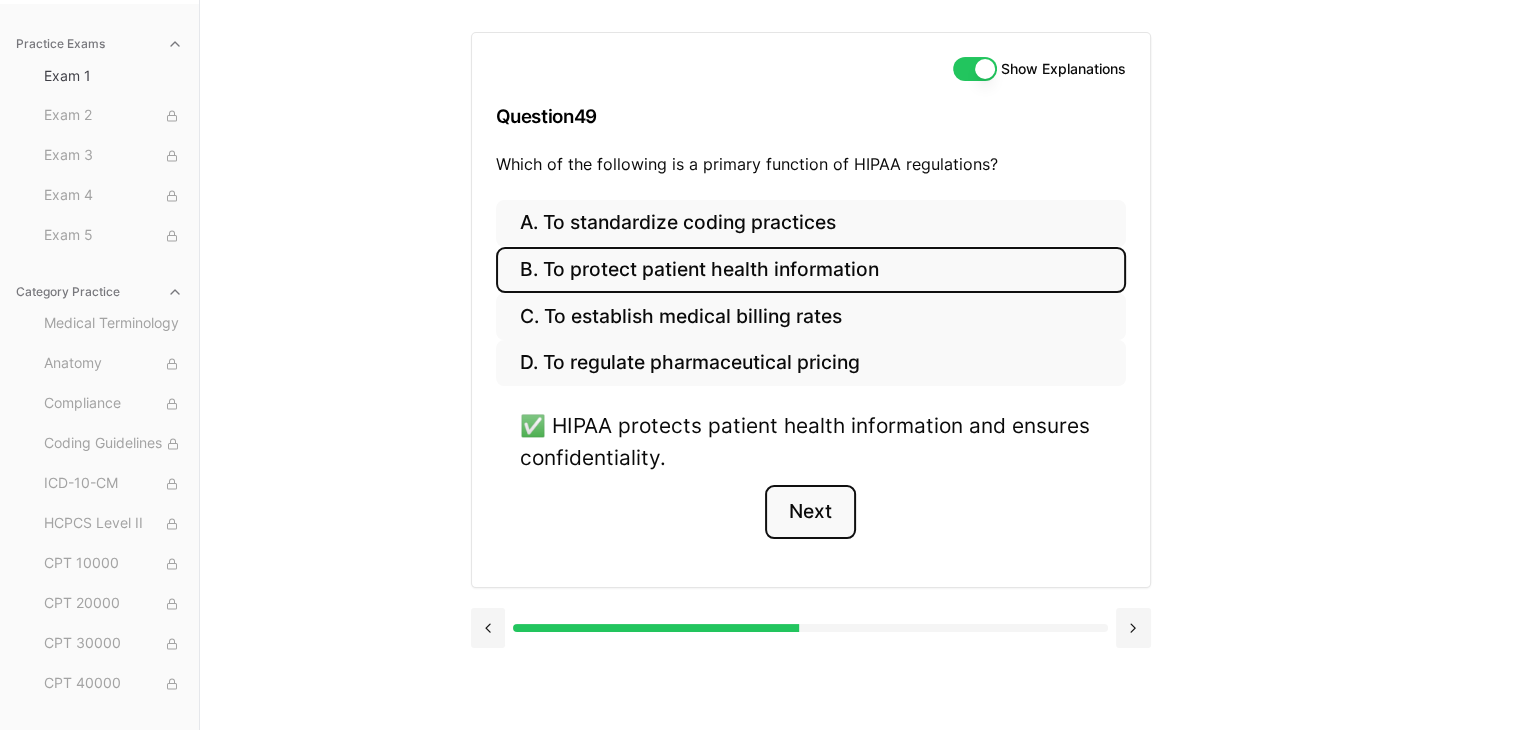 click on "Next" at bounding box center (810, 512) 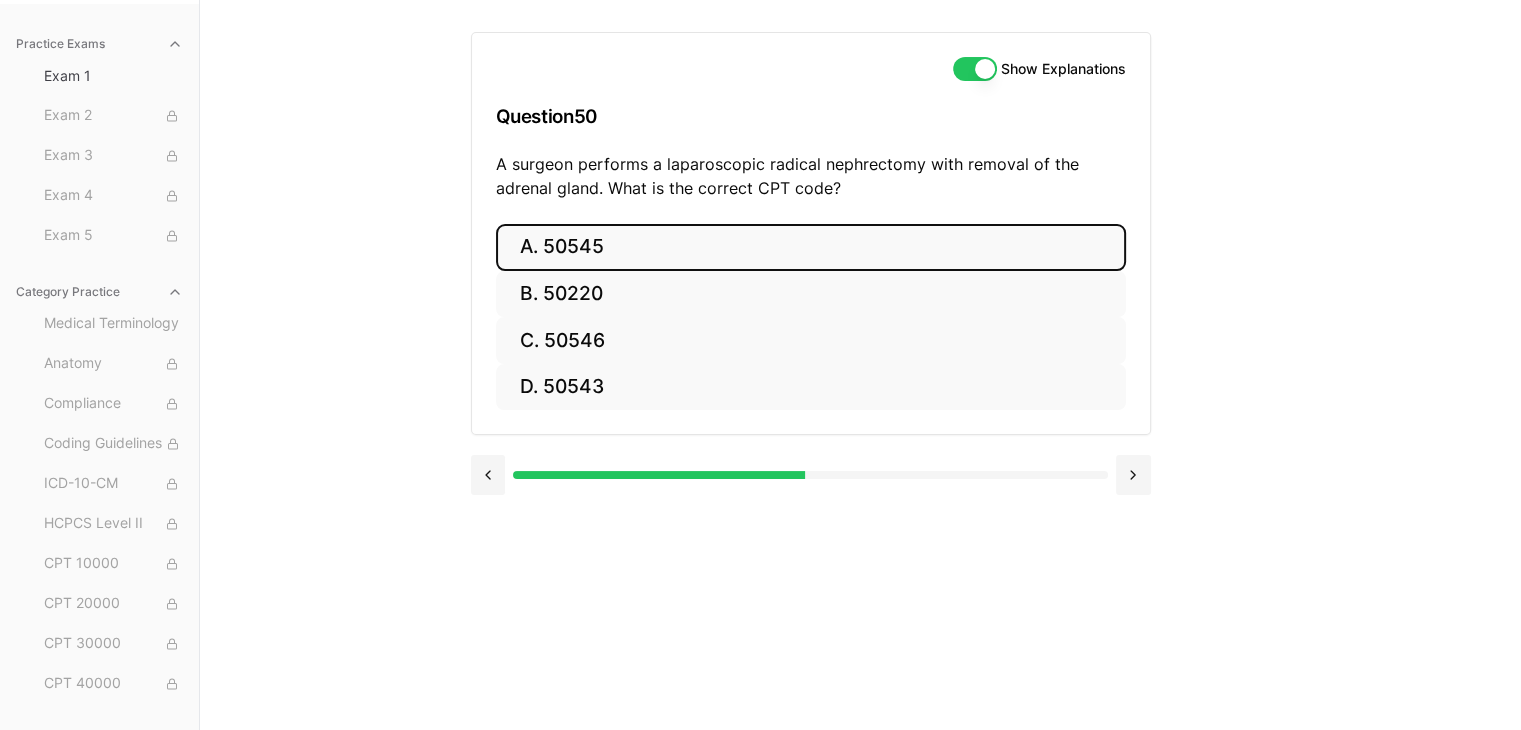 click on "A. 50545" at bounding box center [811, 247] 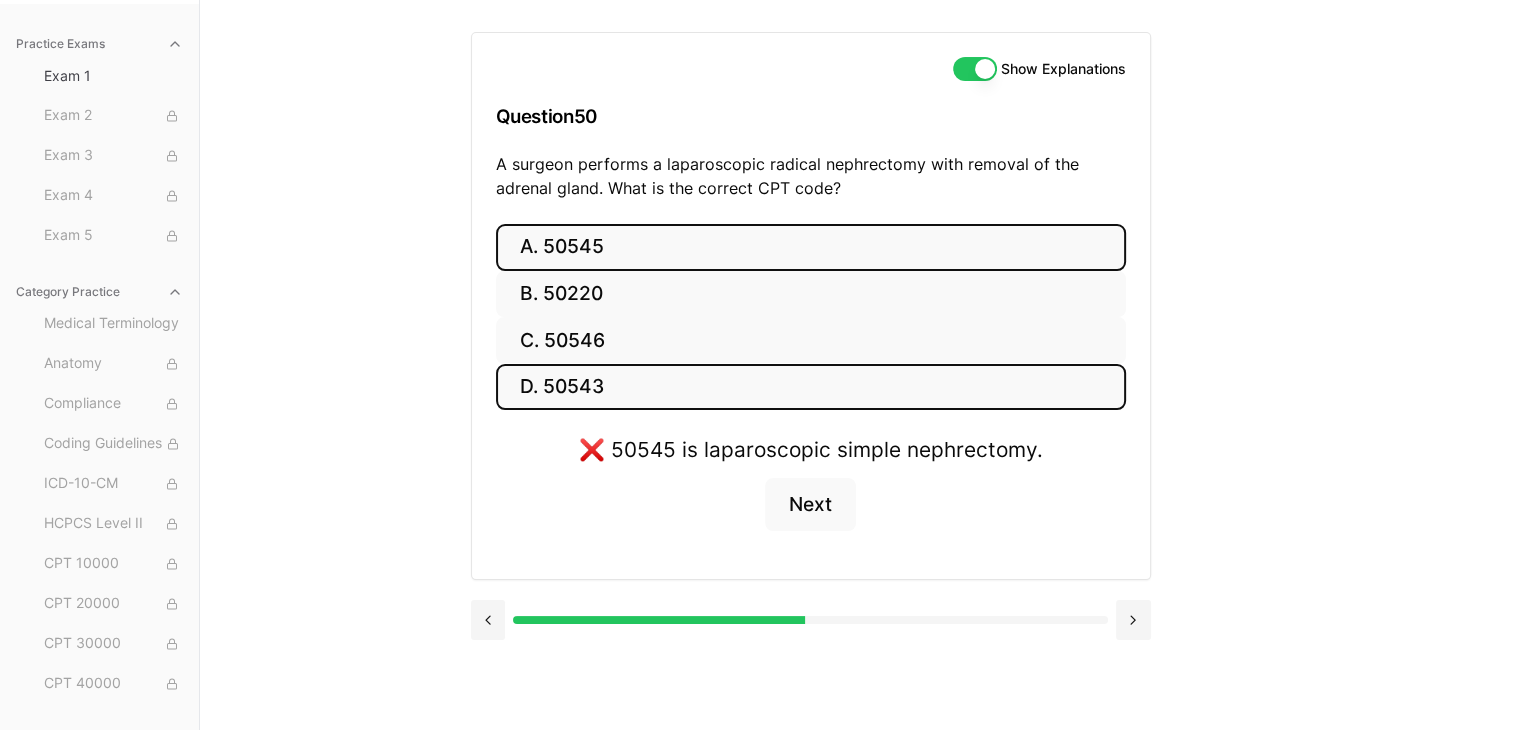 click on "D. 50543" at bounding box center (811, 387) 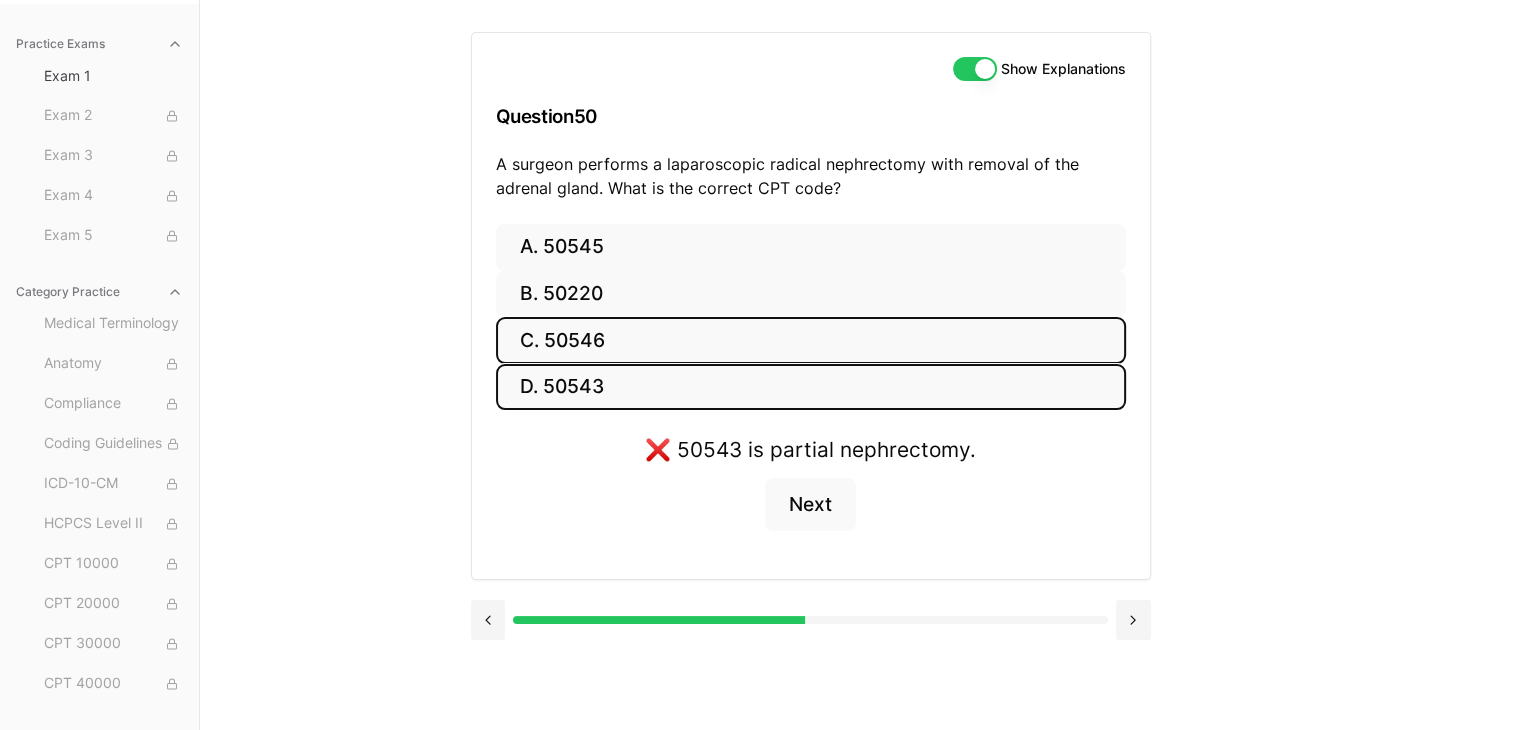 click on "C. 50546" at bounding box center [811, 340] 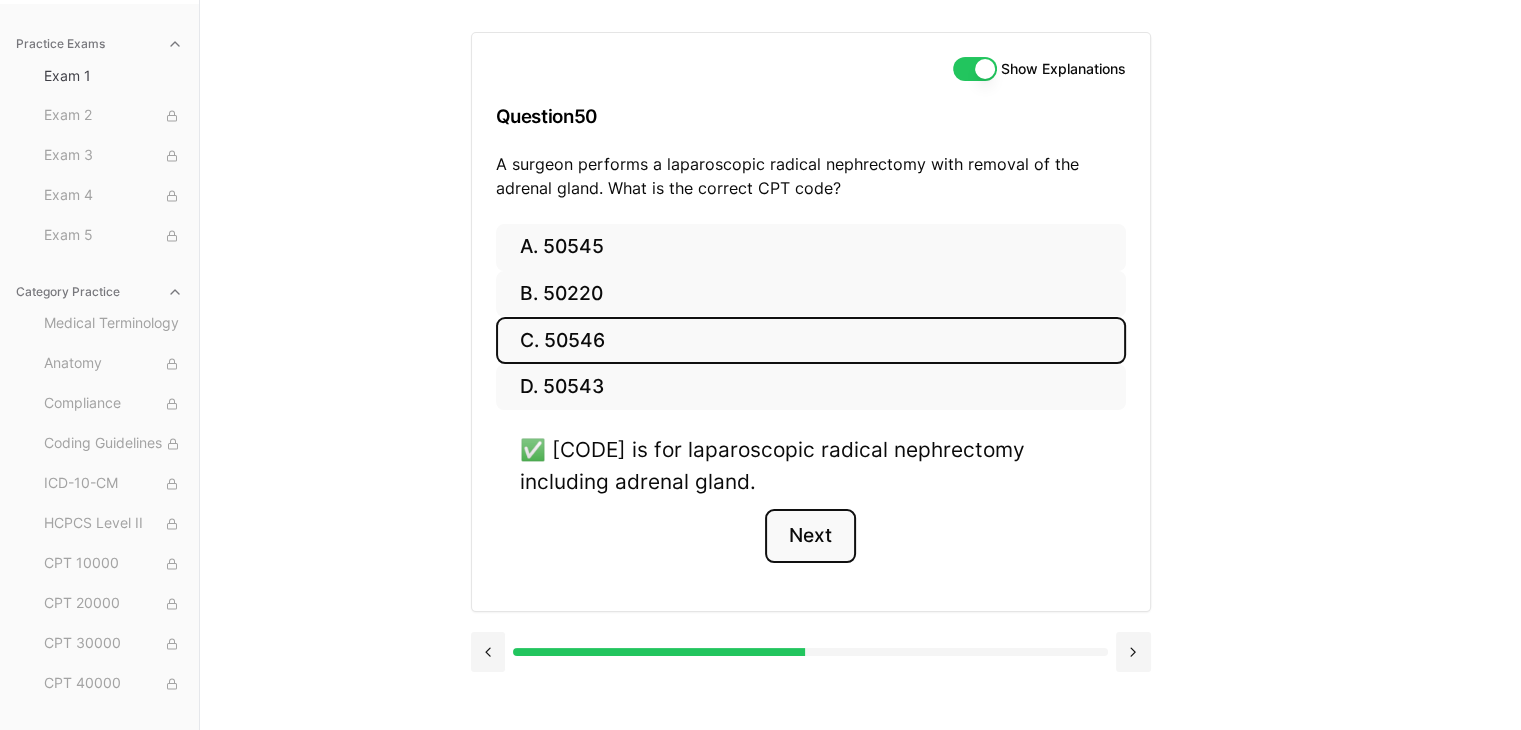 click on "Next" at bounding box center (810, 536) 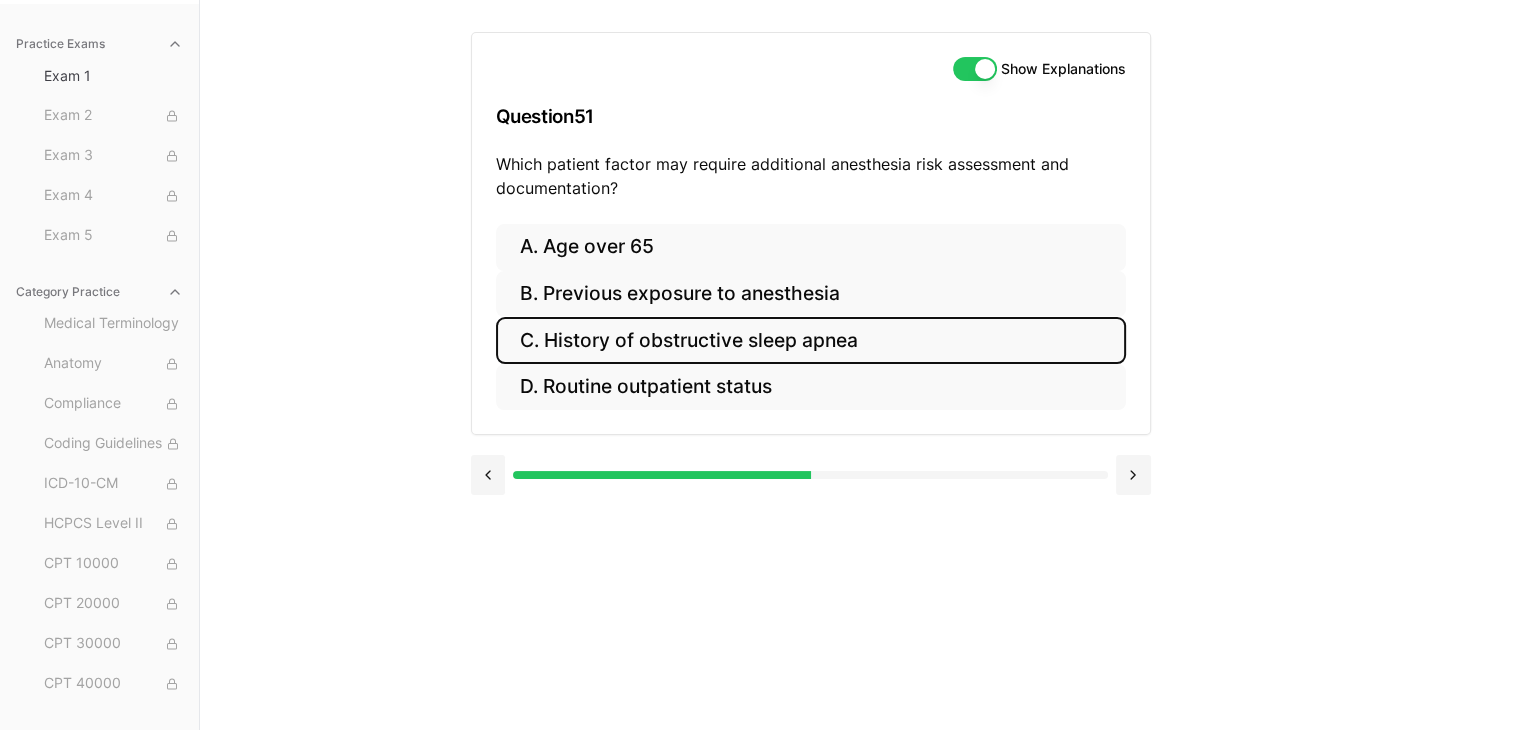 click on "C. History of obstructive sleep apnea" at bounding box center [811, 340] 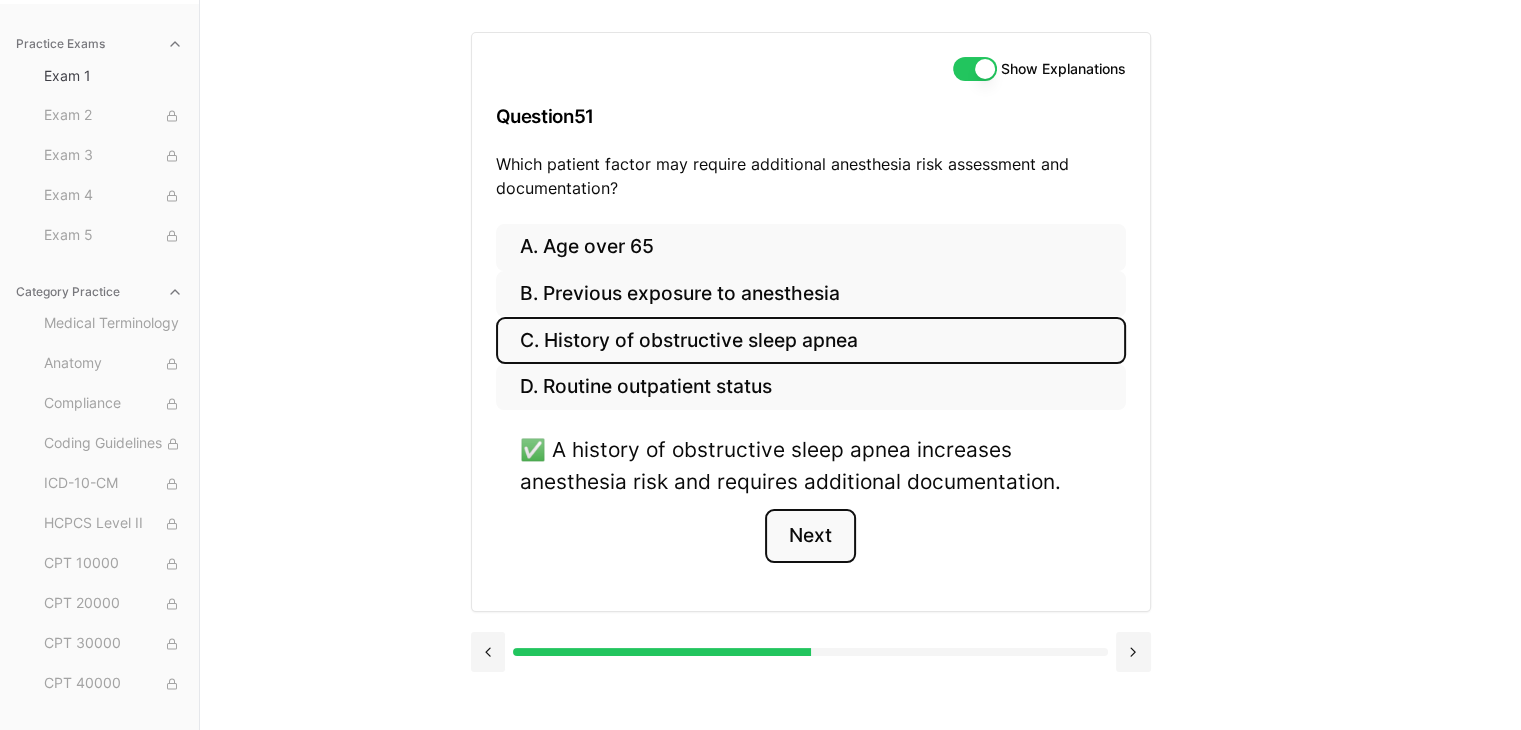 click on "Next" at bounding box center [810, 536] 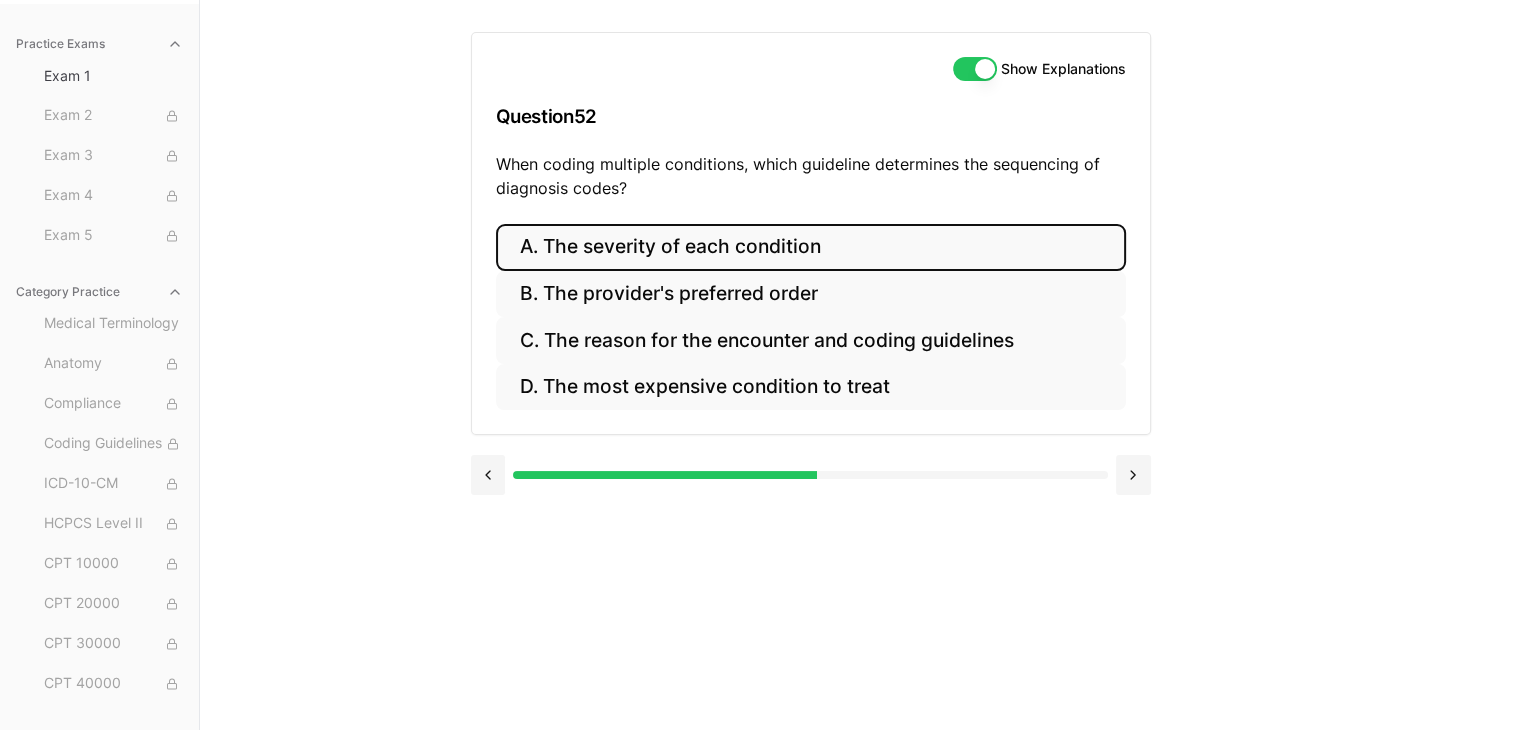 click on "A. The severity of each condition" at bounding box center [811, 247] 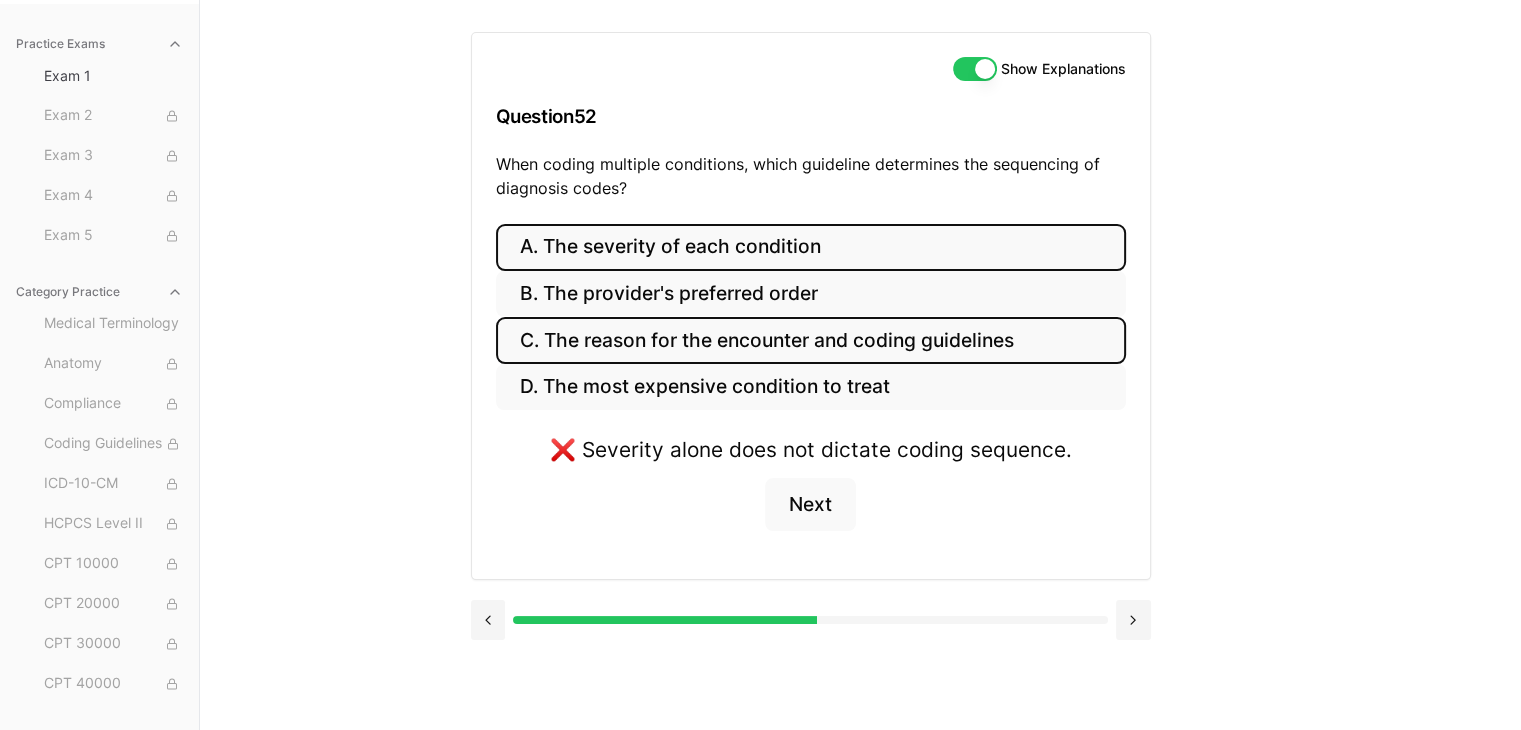 click on "C. The reason for the encounter and coding guidelines" at bounding box center [811, 340] 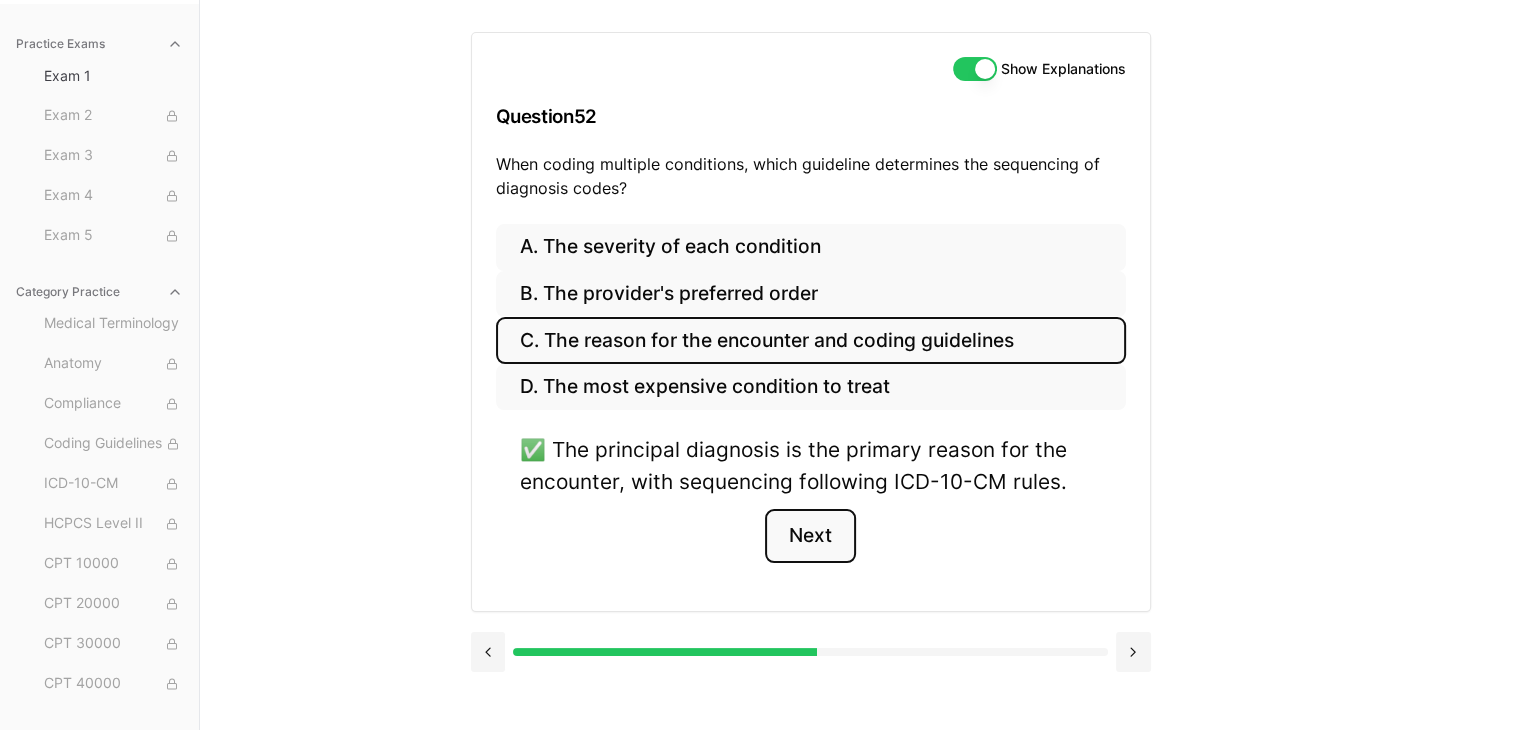 click on "Next" at bounding box center [810, 536] 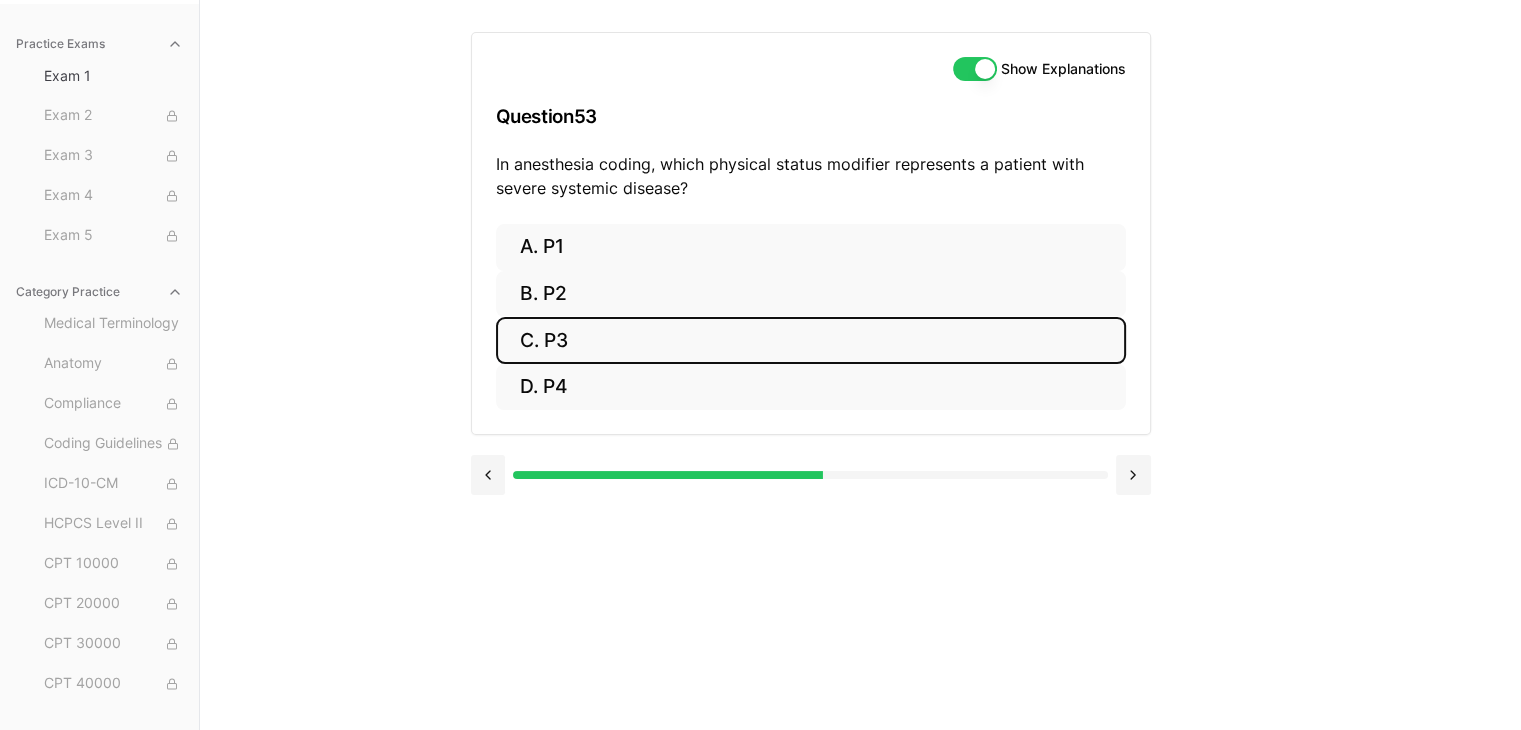 click on "C. P3" at bounding box center [811, 340] 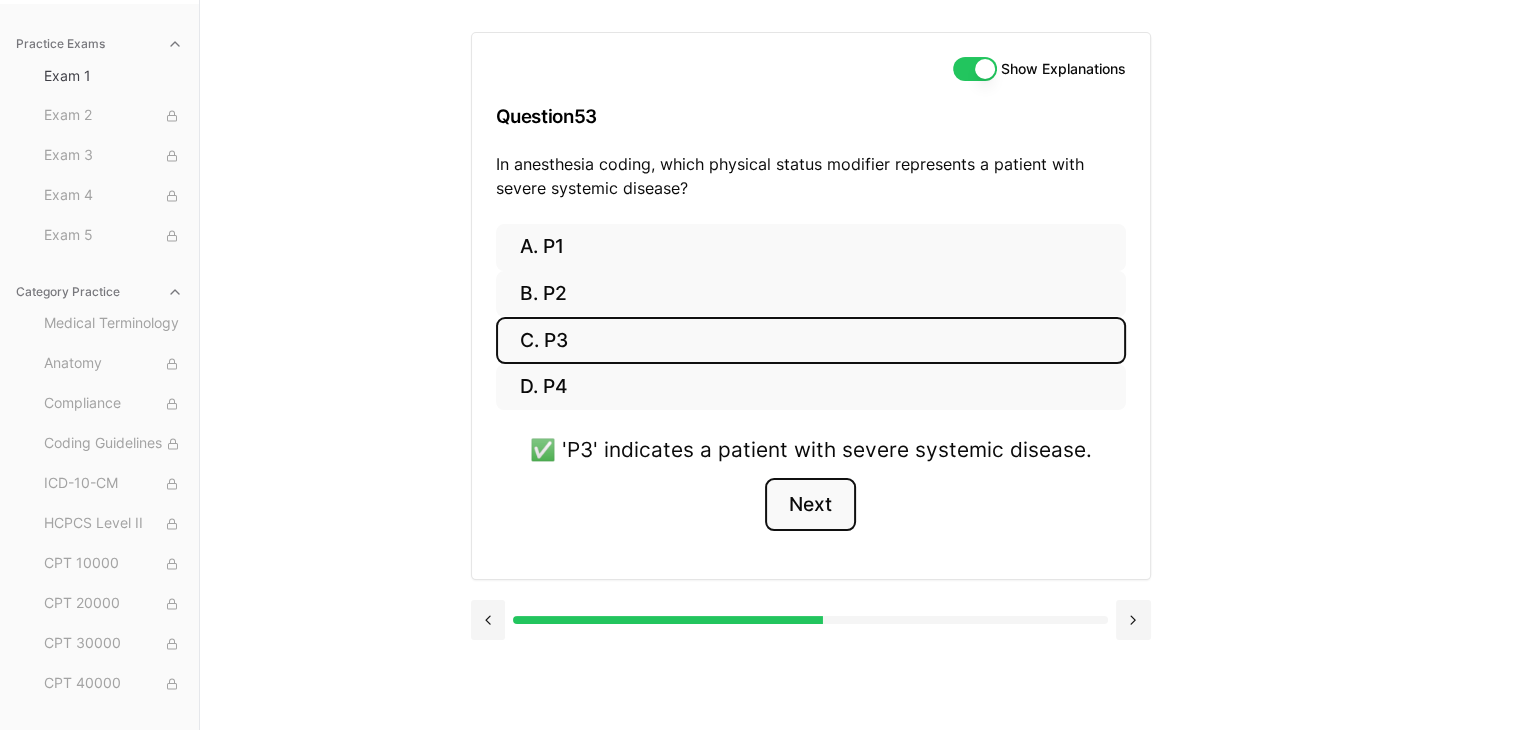 click on "Next" at bounding box center (810, 505) 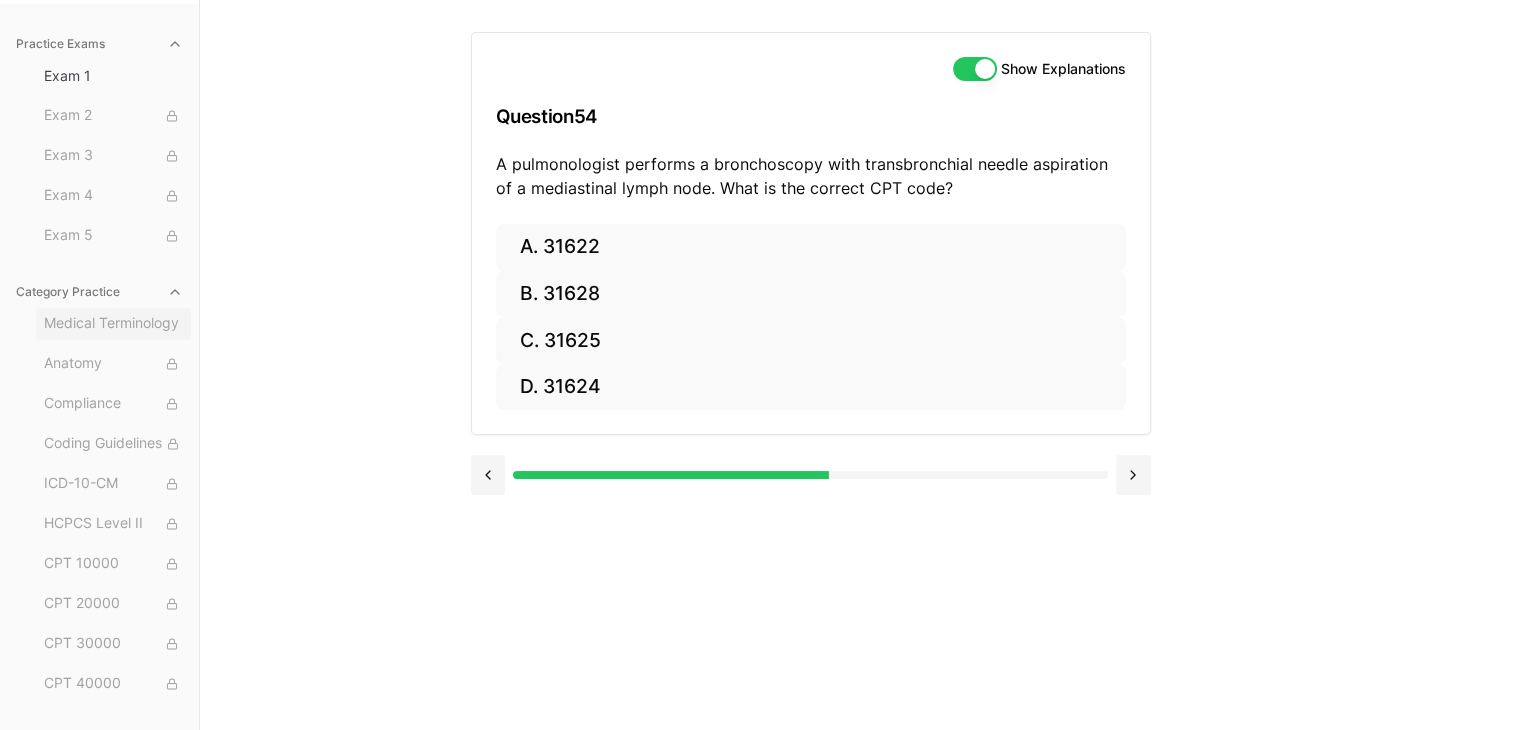 click on "Medical Terminology" at bounding box center (113, 324) 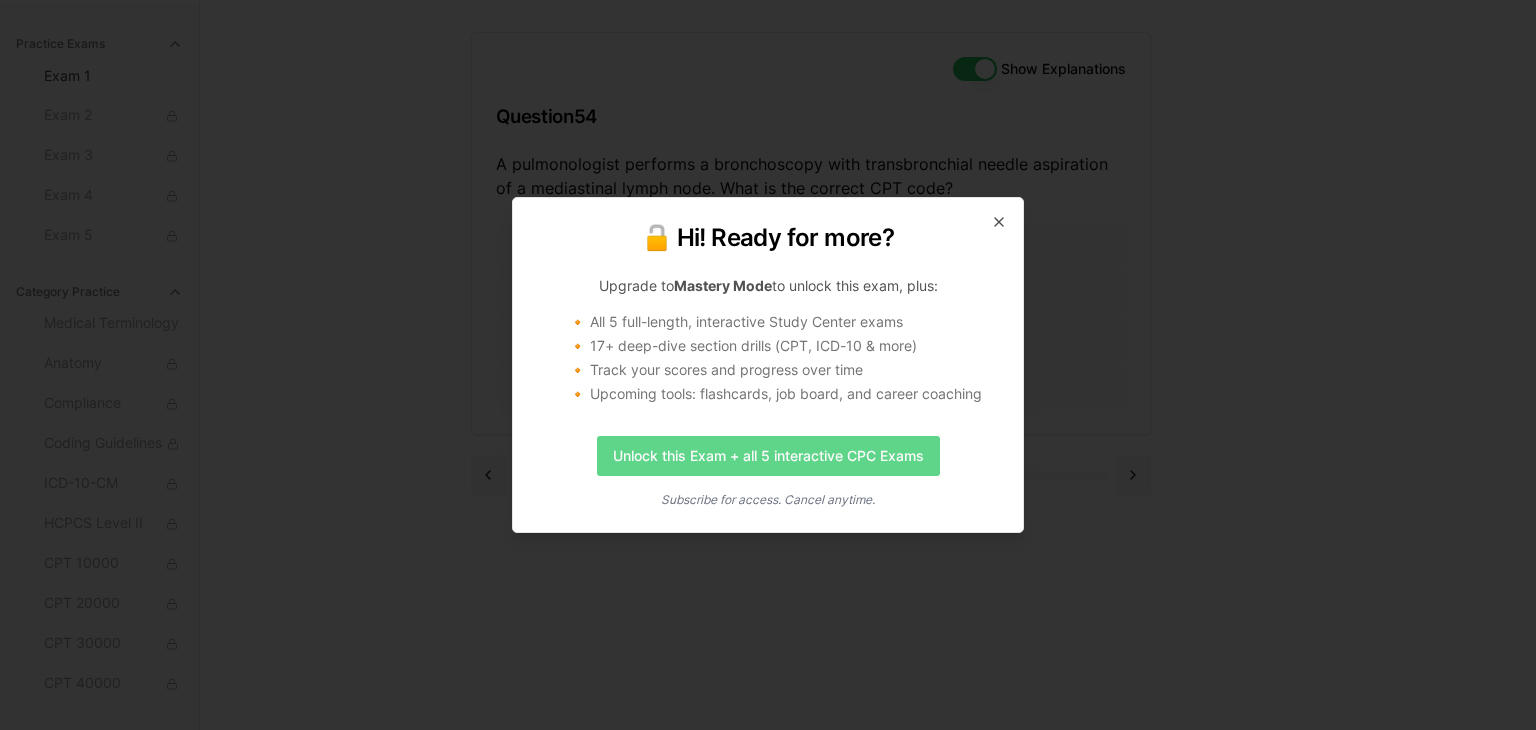 click on "Unlock this Exam + all 5 interactive CPC Exams" at bounding box center (768, 456) 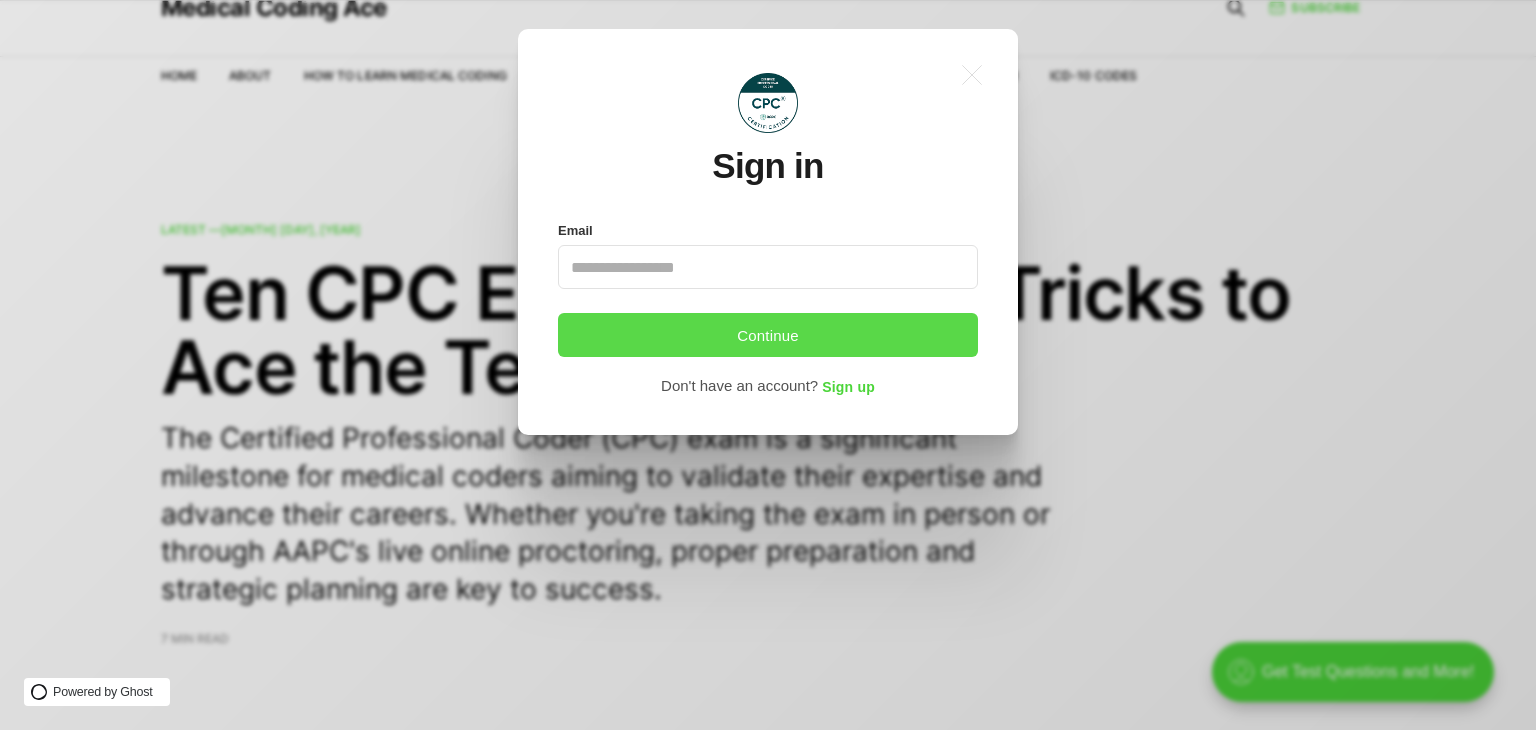 scroll, scrollTop: 0, scrollLeft: 0, axis: both 